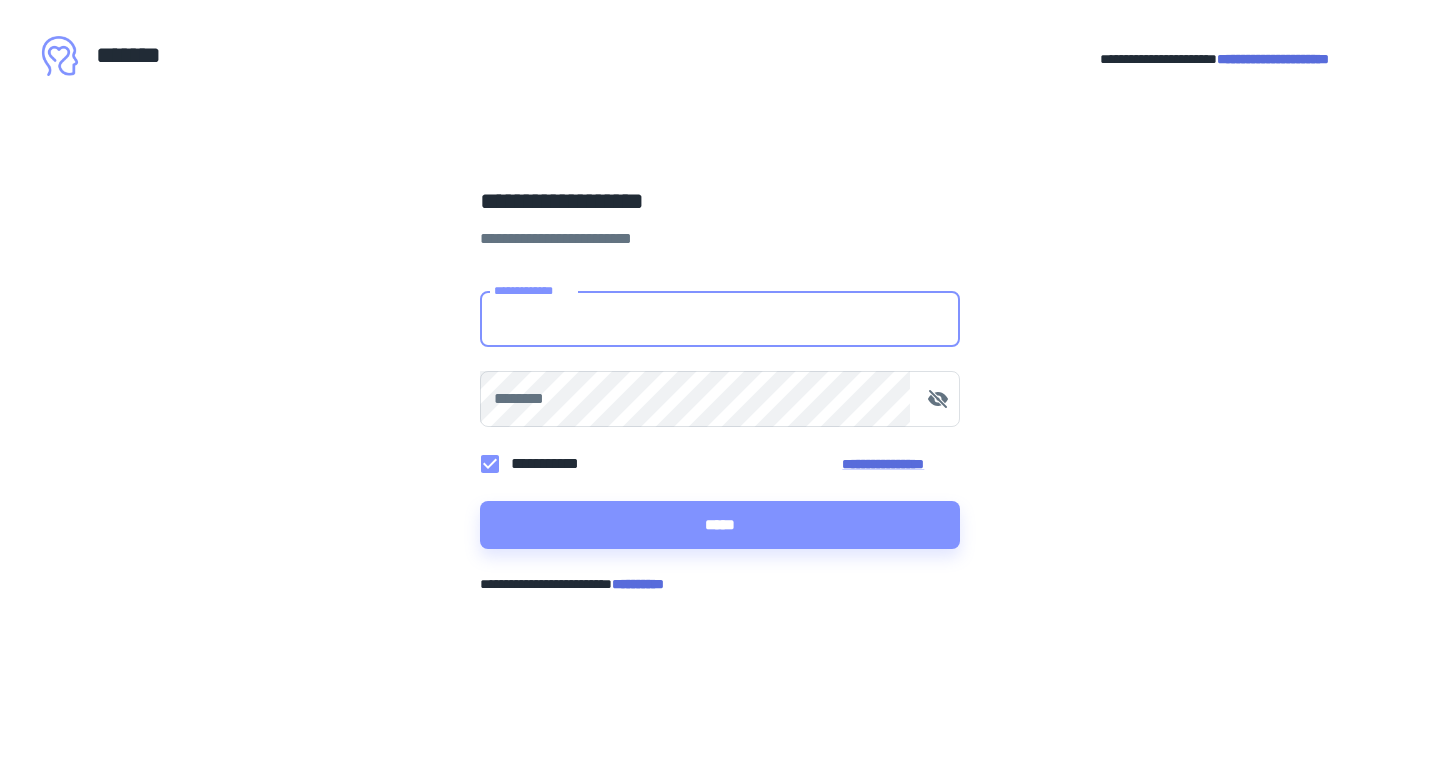 scroll, scrollTop: 0, scrollLeft: 0, axis: both 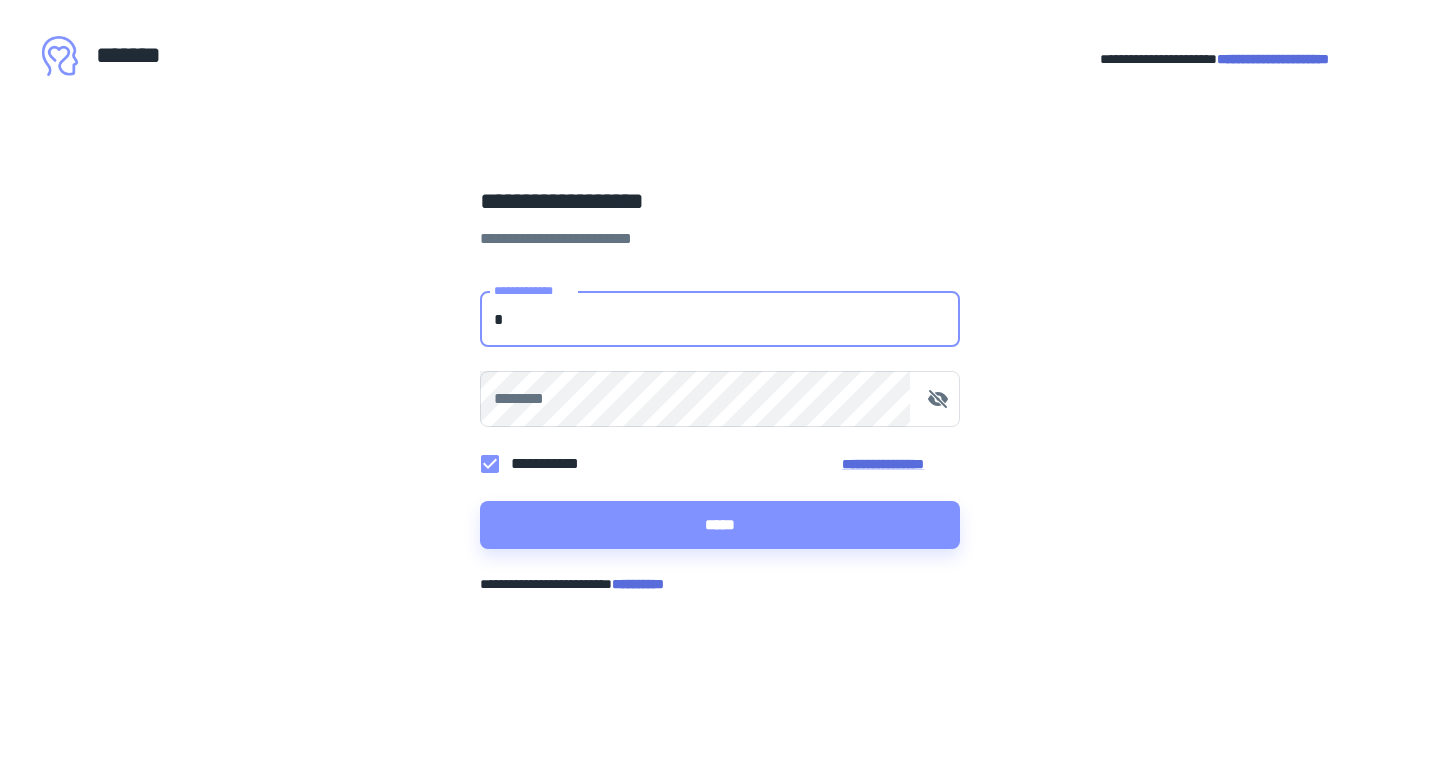 type on "**********" 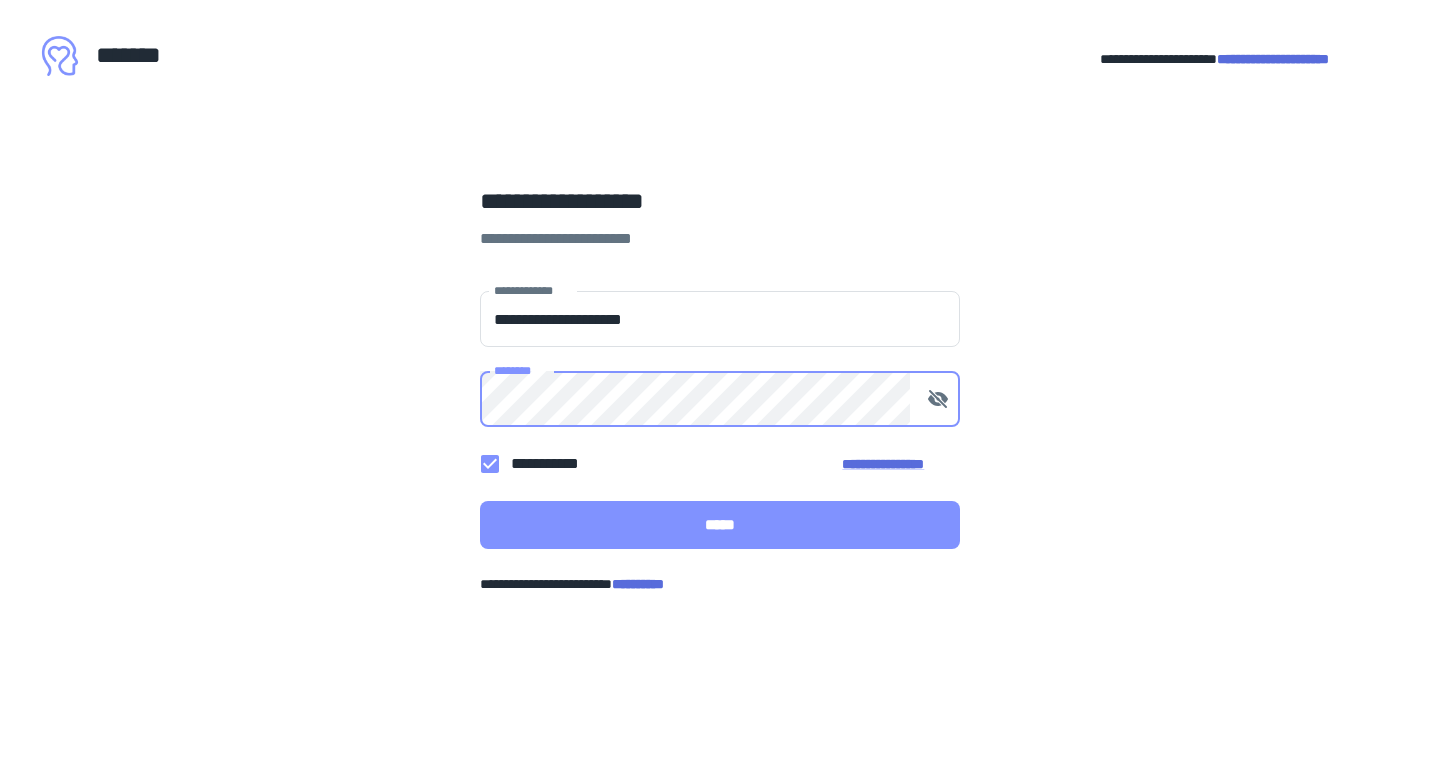 click on "*****" at bounding box center (720, 525) 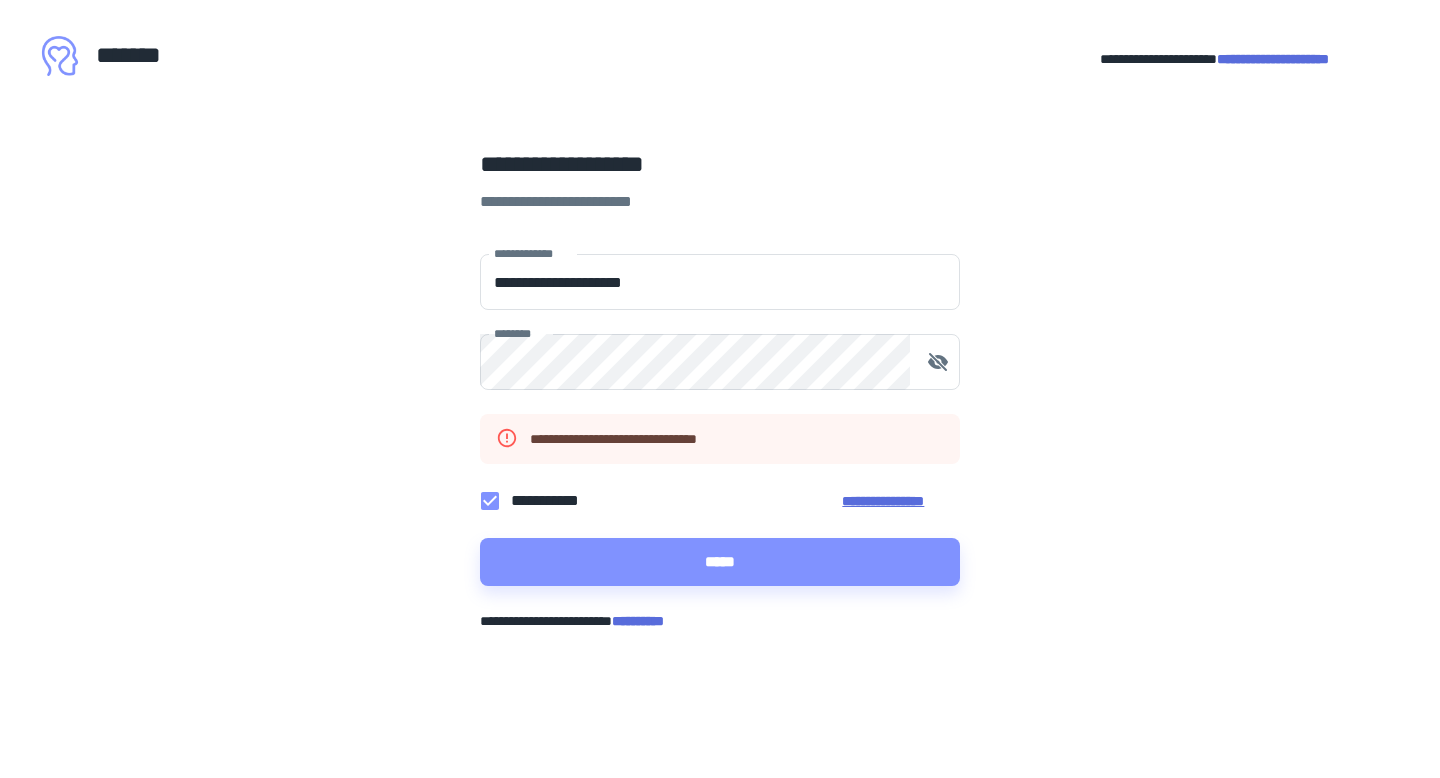 click on "**********" at bounding box center [901, 501] 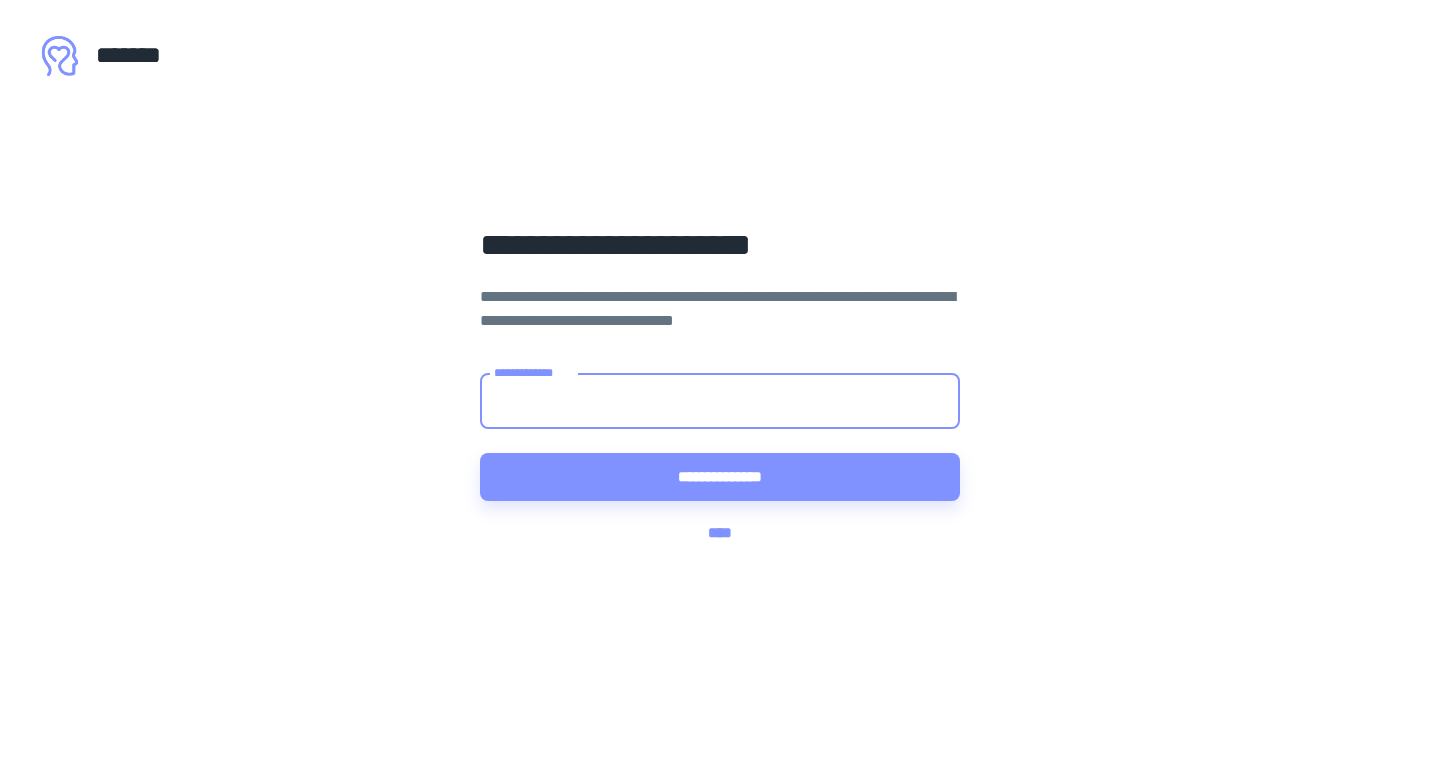 click on "**********" at bounding box center [720, 401] 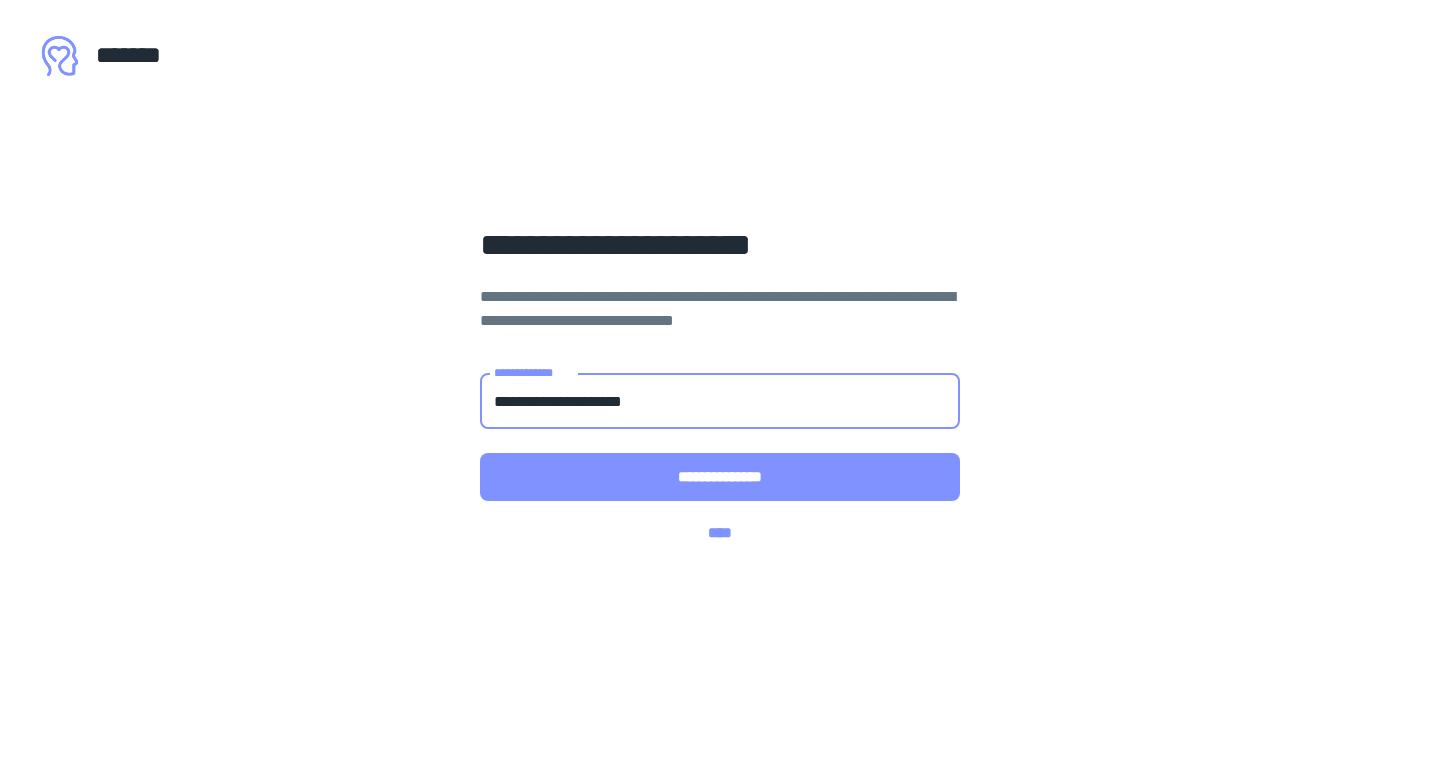 type on "**********" 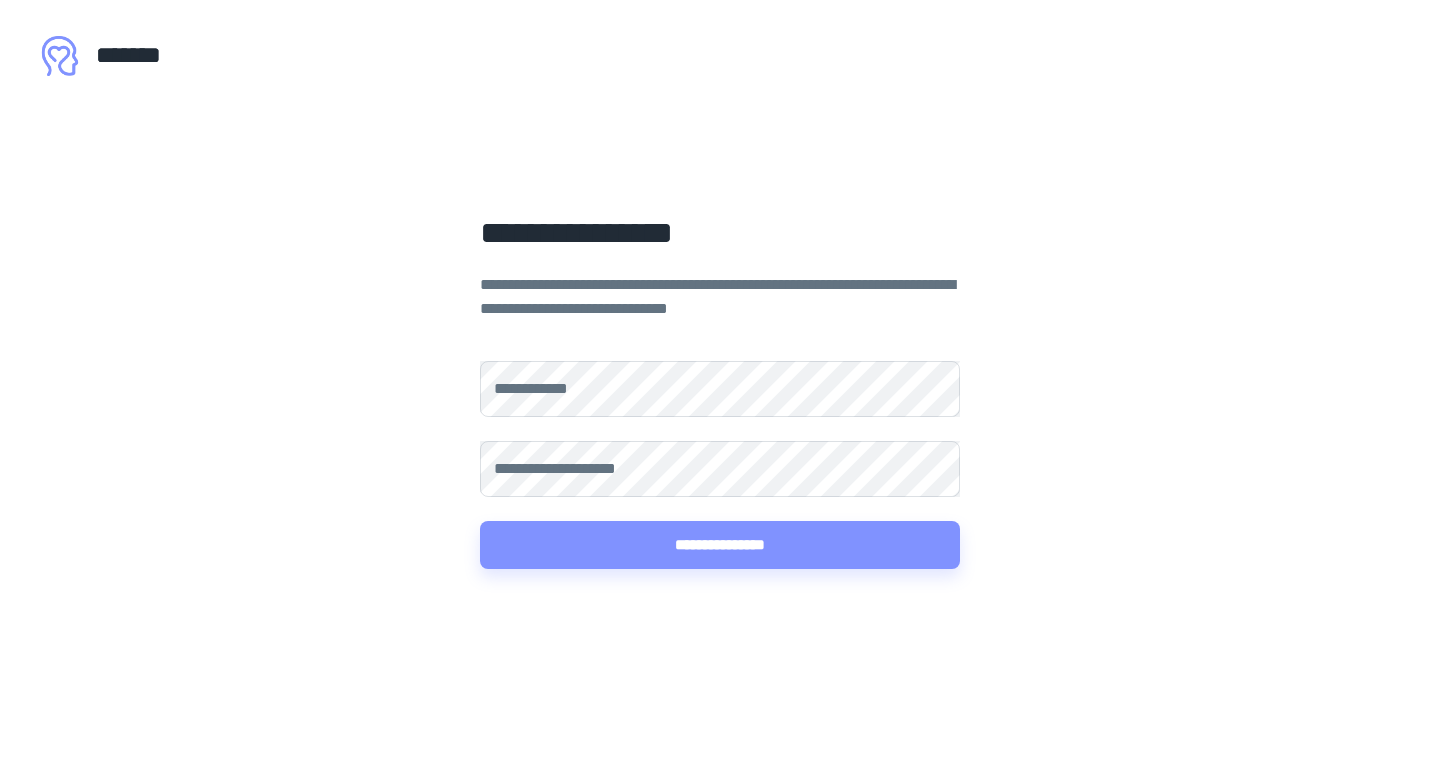 scroll, scrollTop: 0, scrollLeft: 0, axis: both 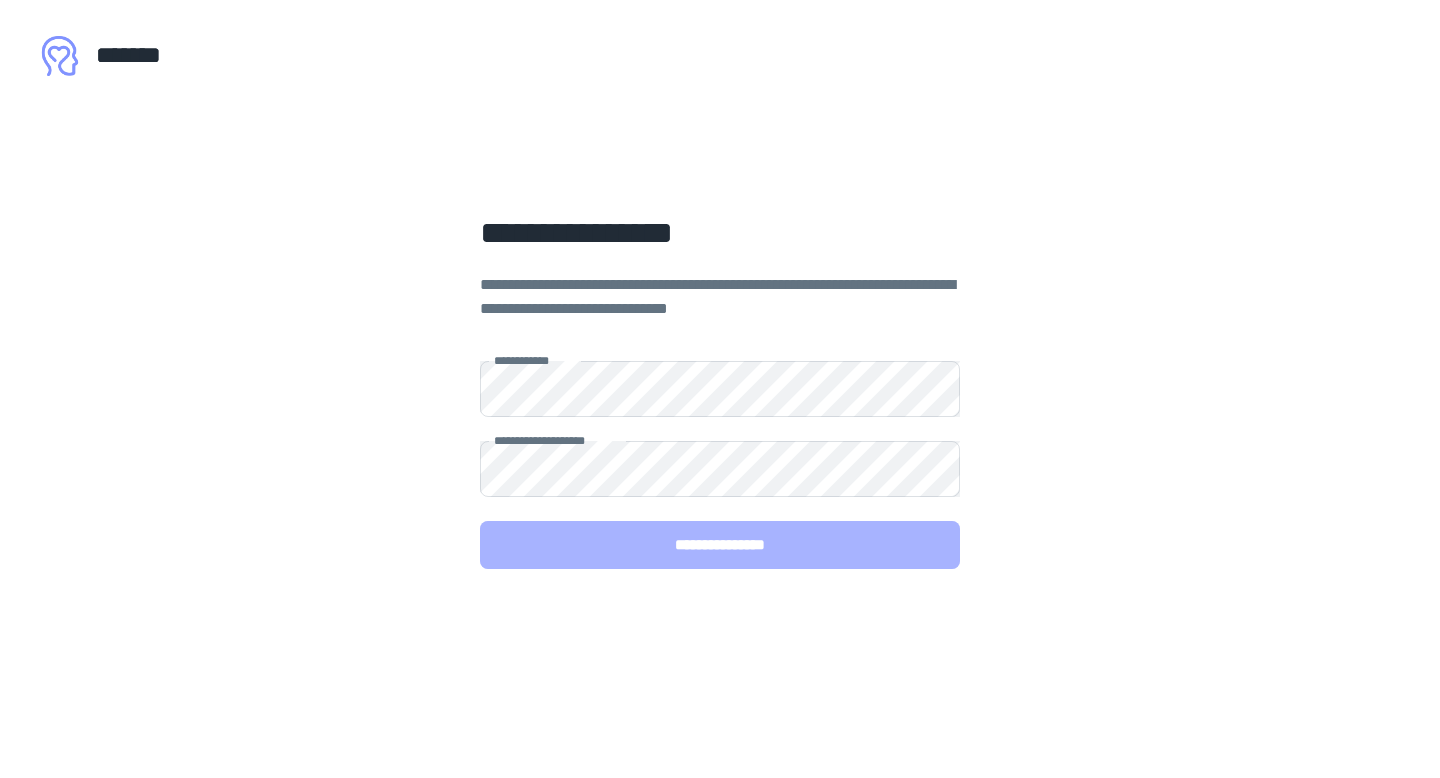 click on "**********" at bounding box center [720, 545] 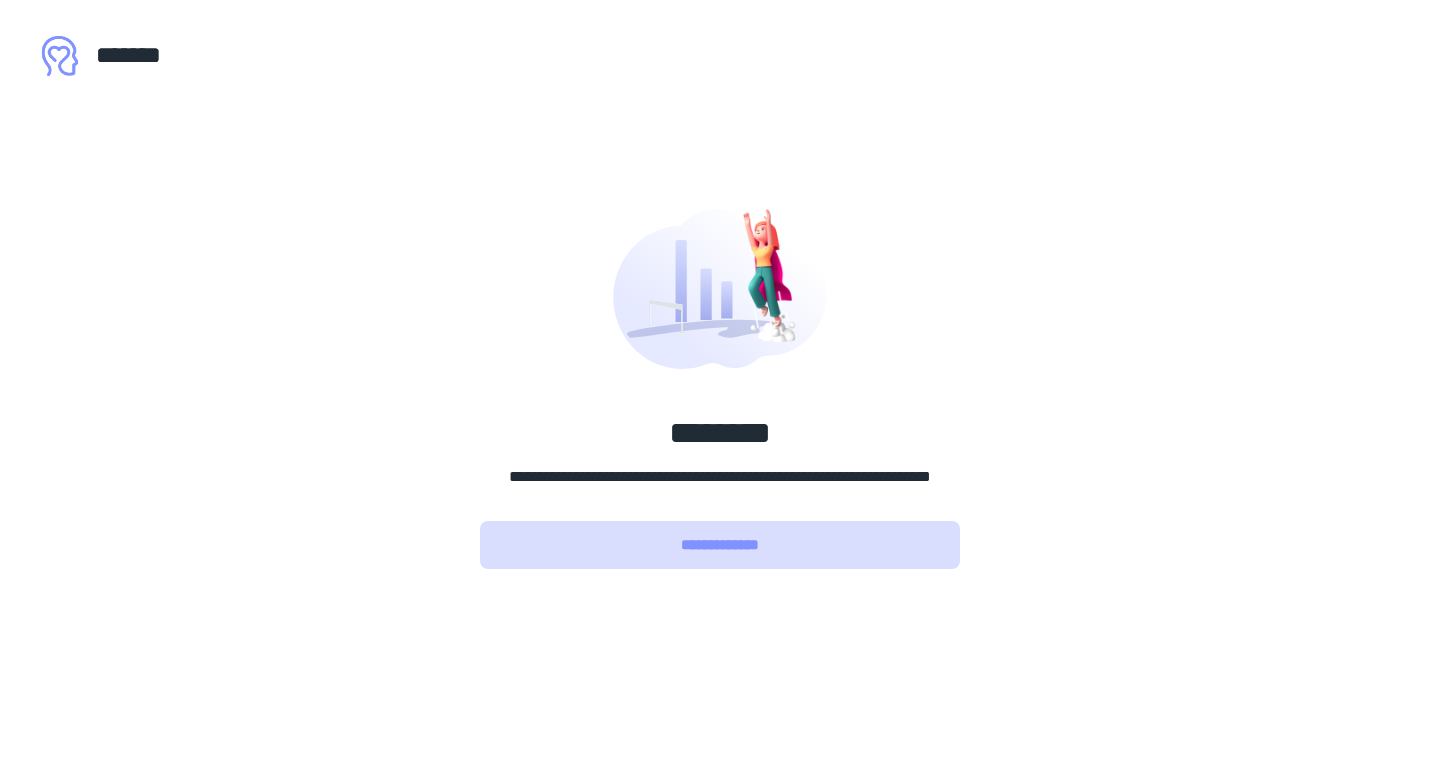 click on "**********" at bounding box center [720, 545] 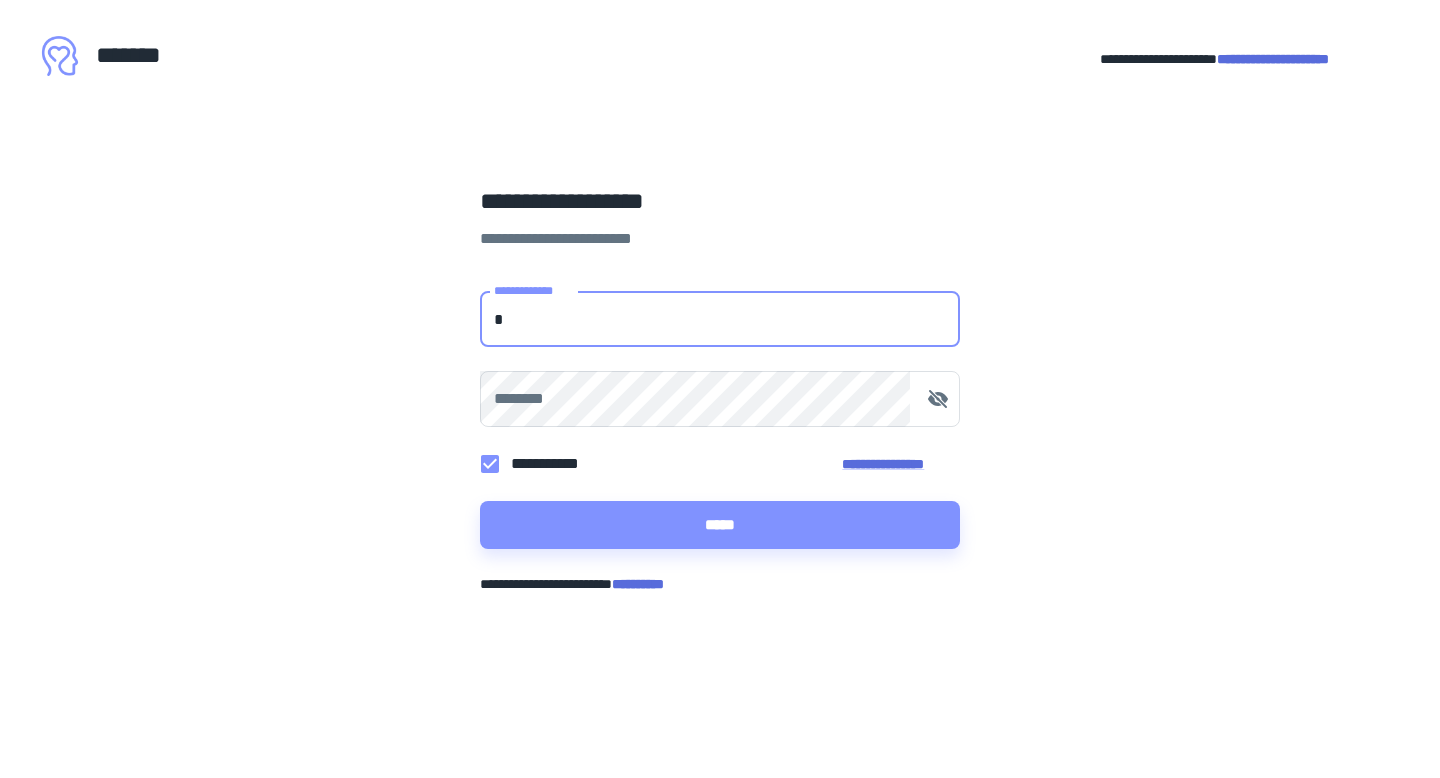 type on "**********" 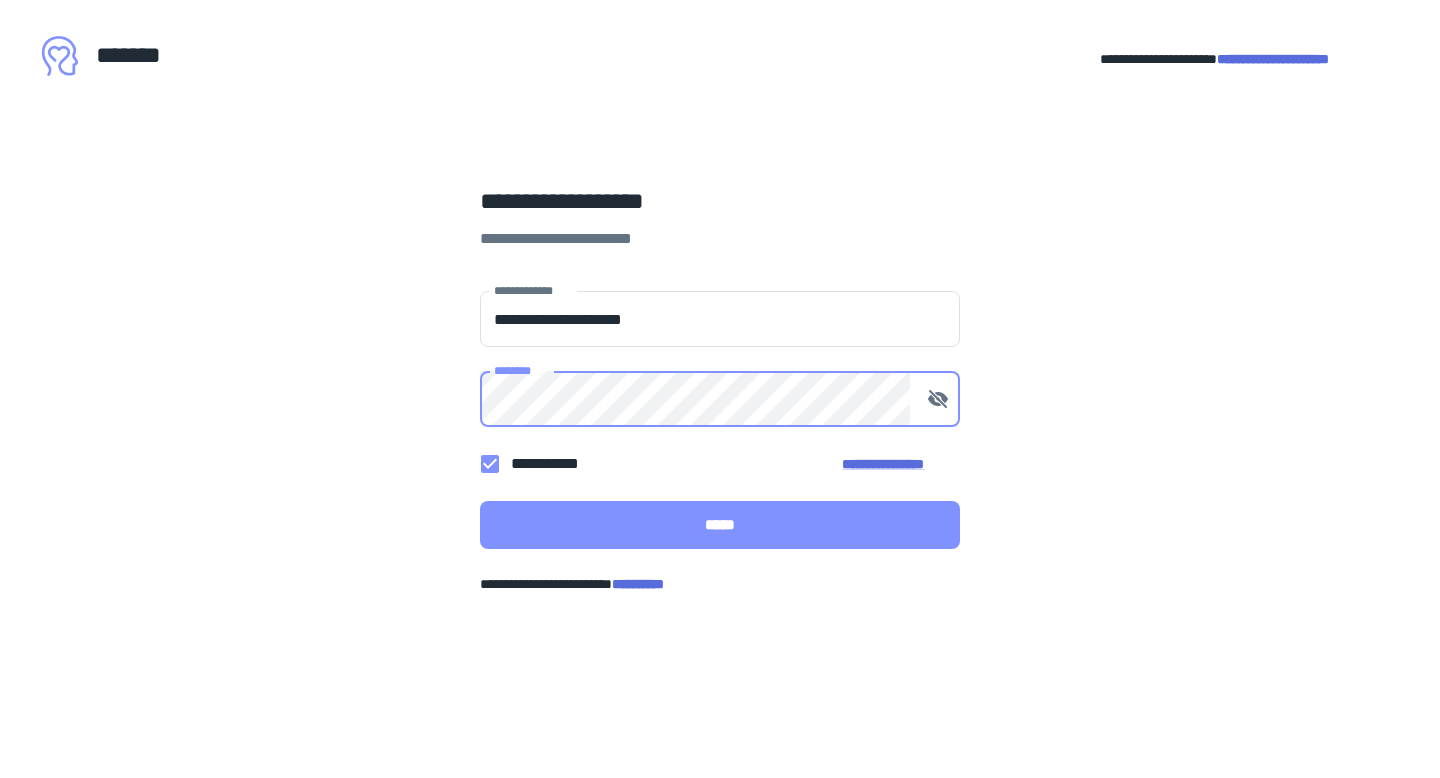 click on "*****" at bounding box center (720, 525) 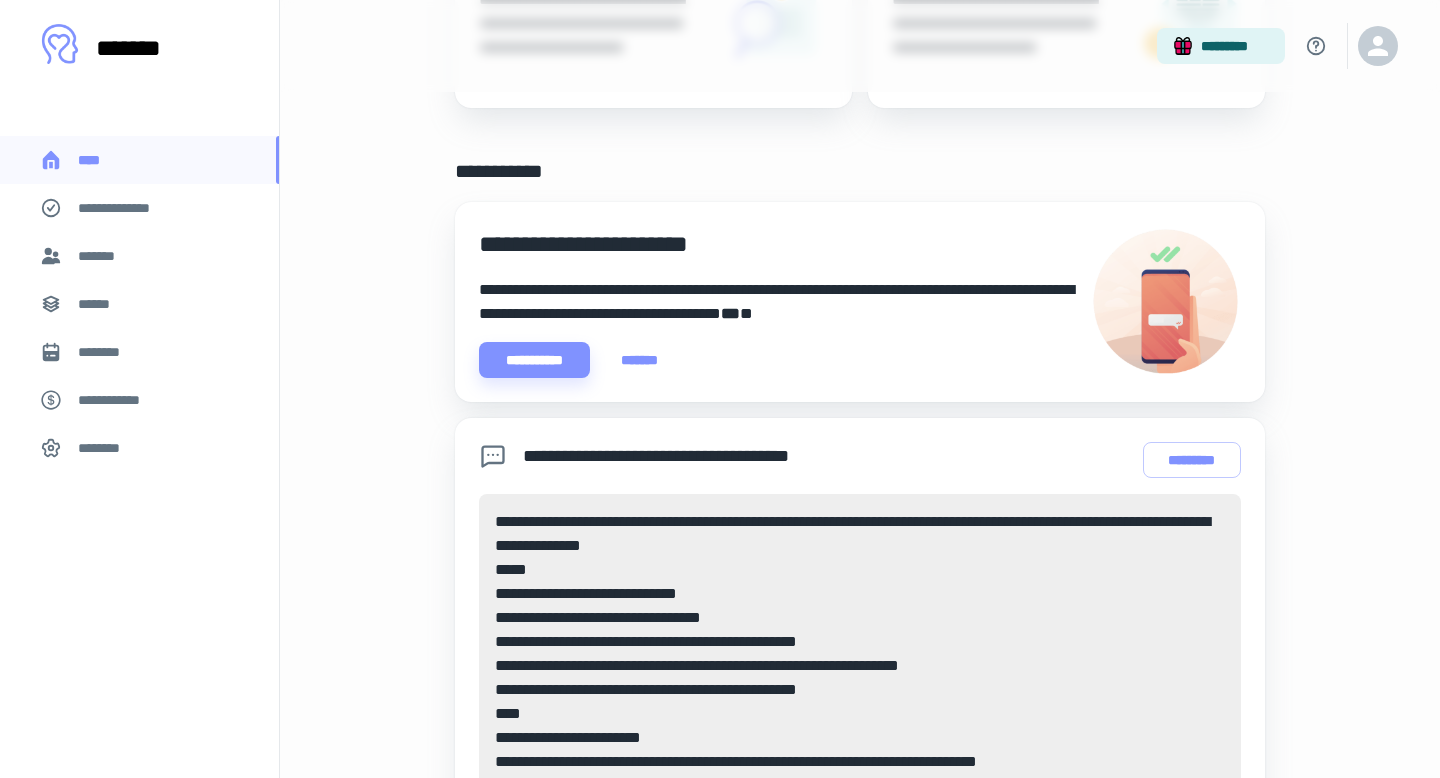 scroll, scrollTop: 0, scrollLeft: 0, axis: both 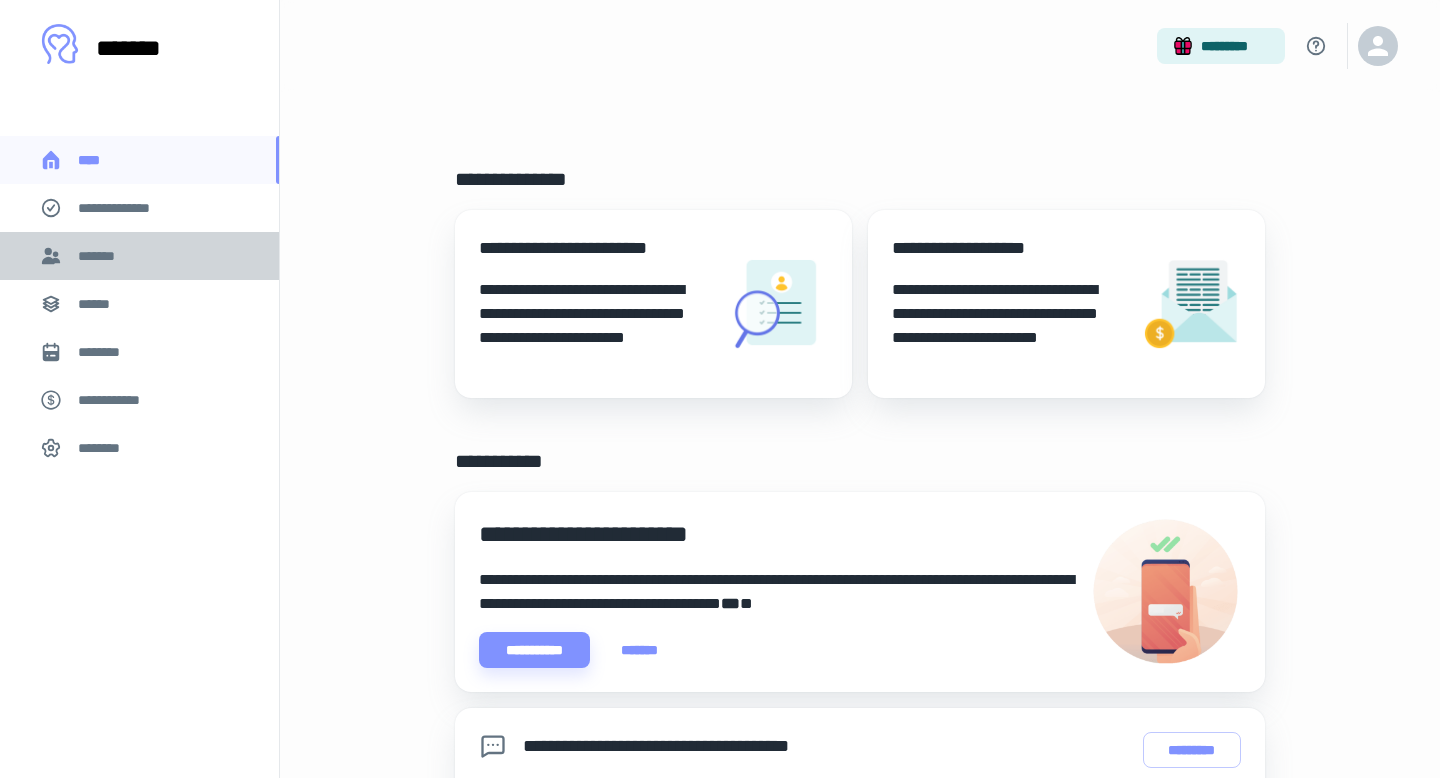 click on "*******" at bounding box center [100, 256] 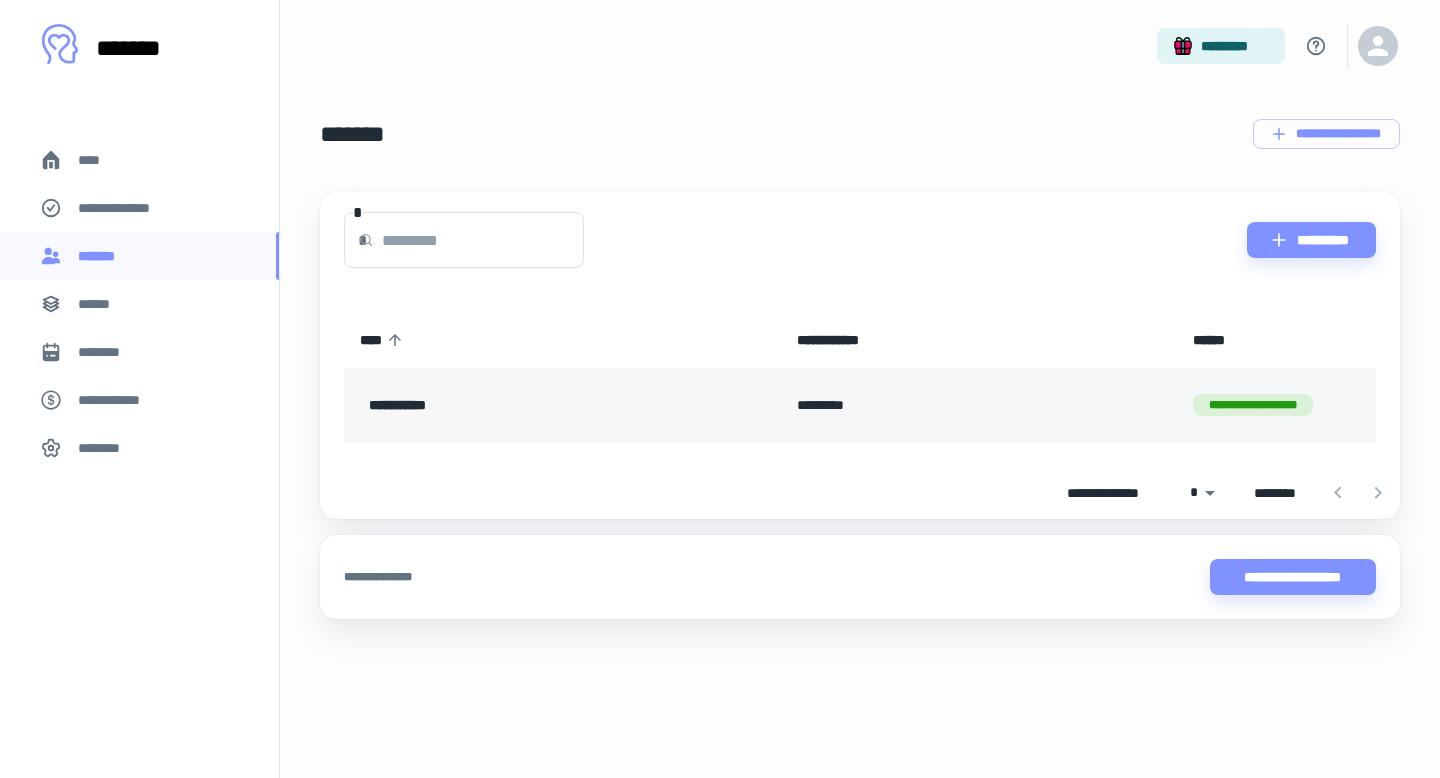 click on "**********" at bounding box center [510, 405] 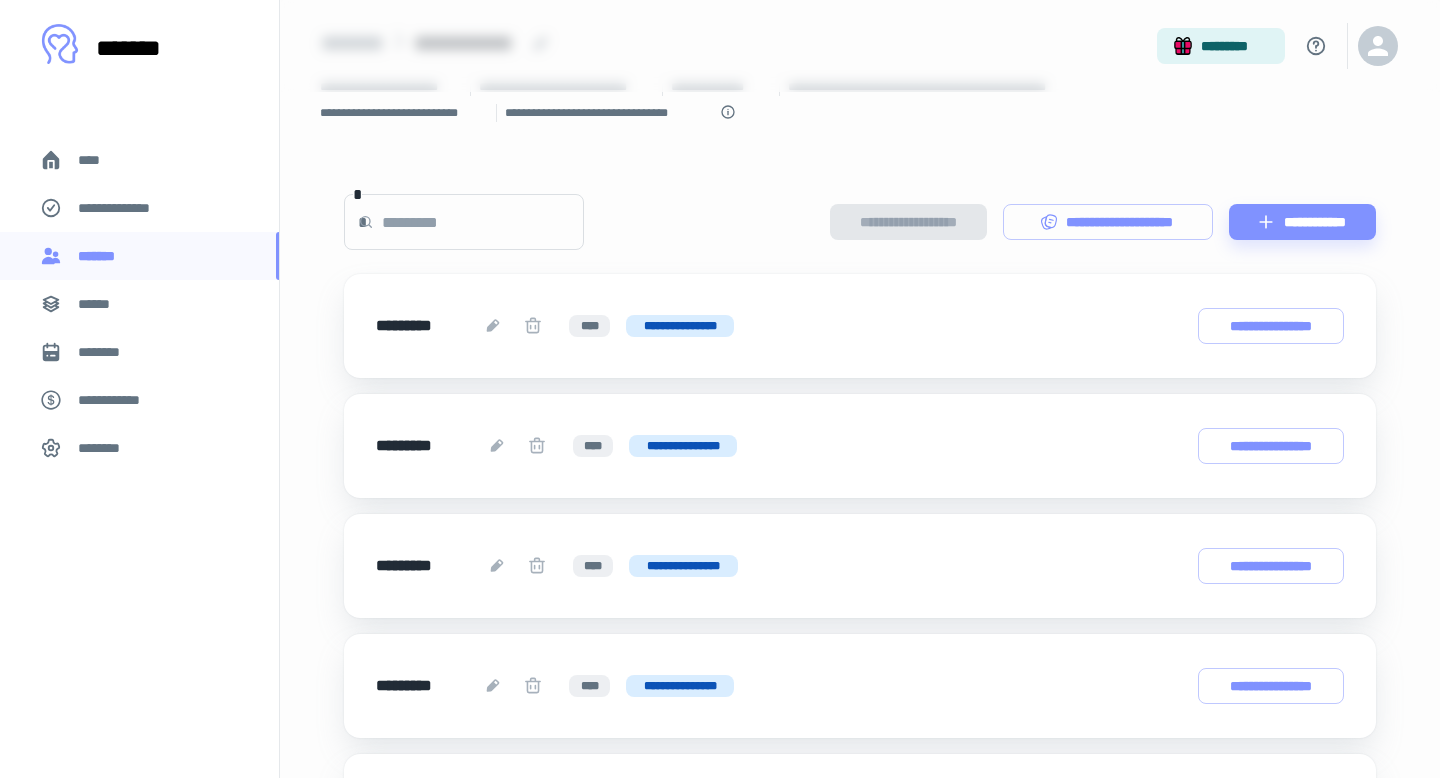scroll, scrollTop: 34, scrollLeft: 0, axis: vertical 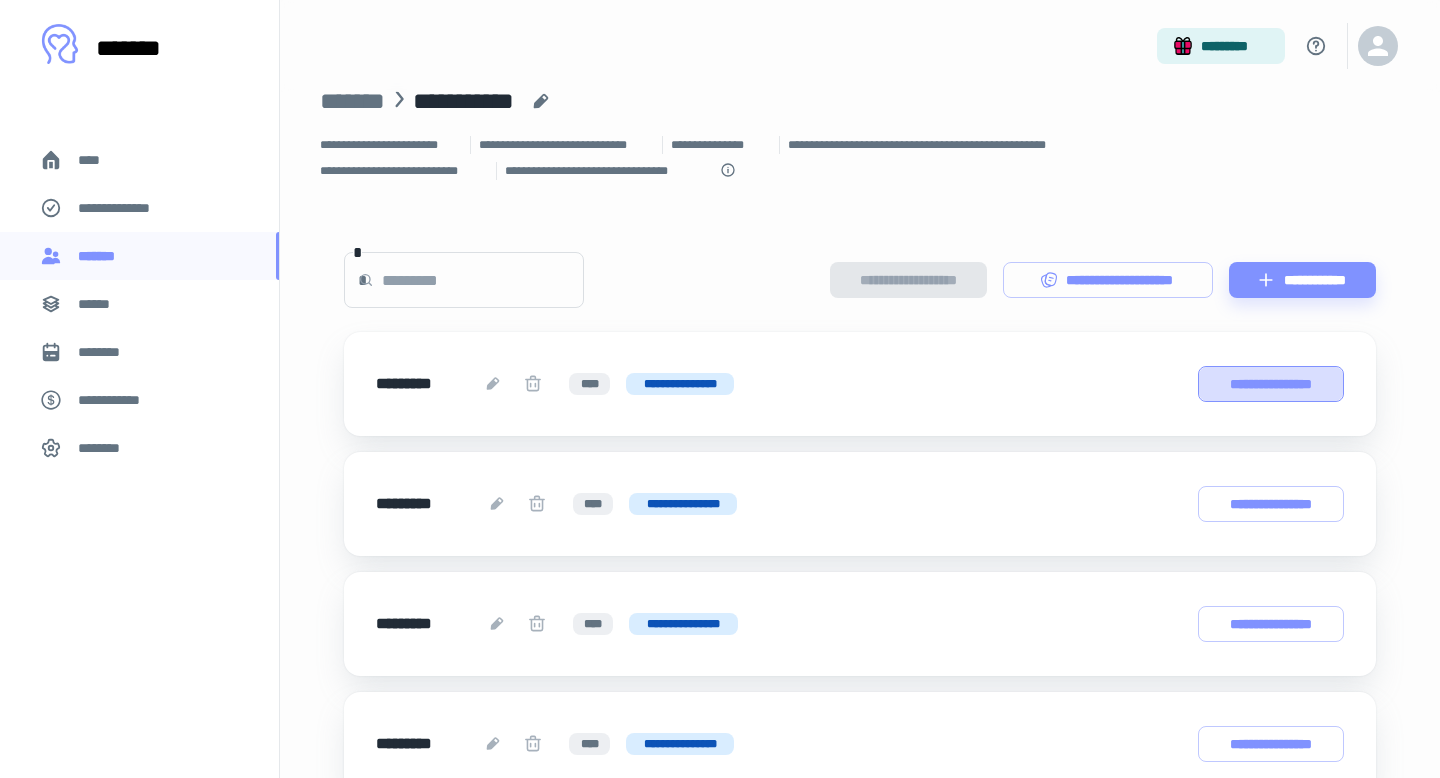 click on "**********" at bounding box center [1271, 384] 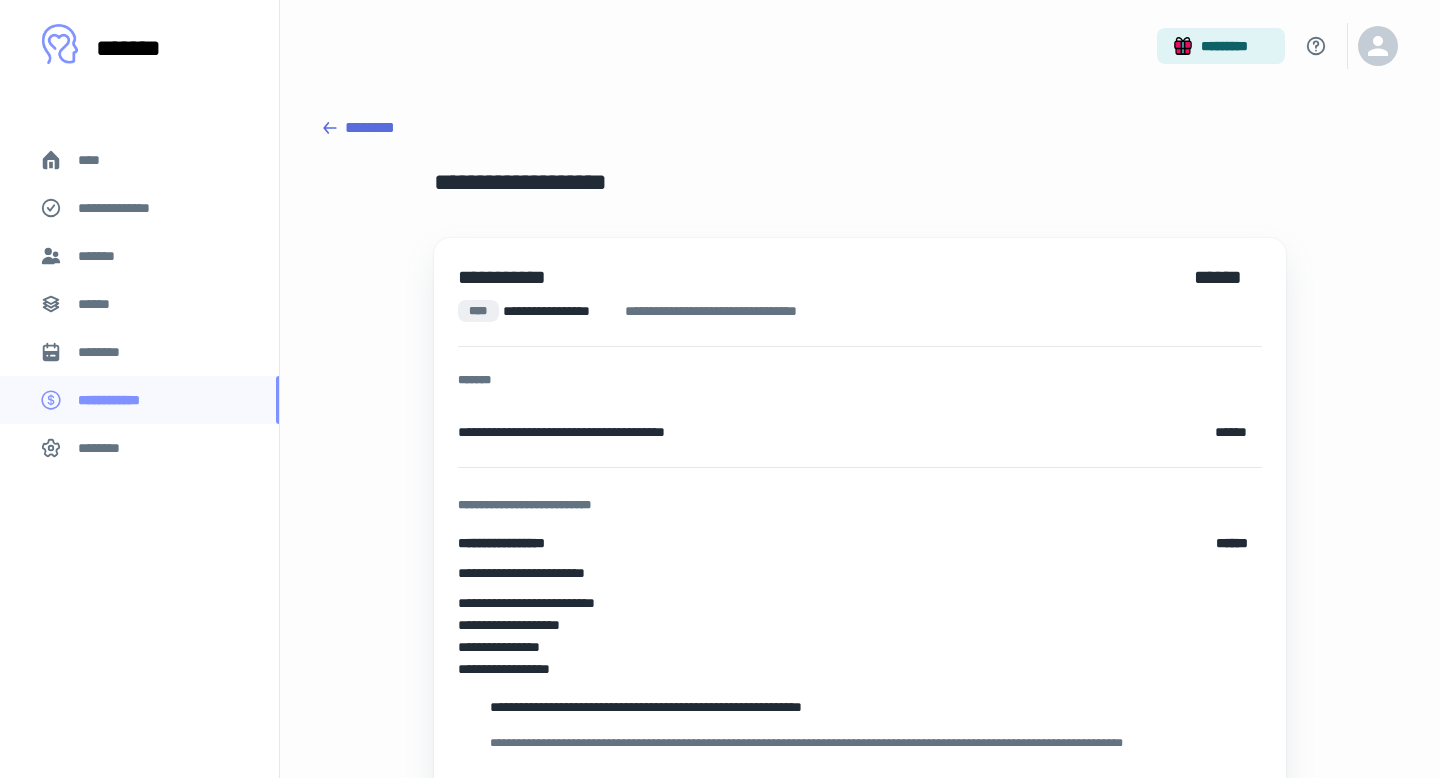 click 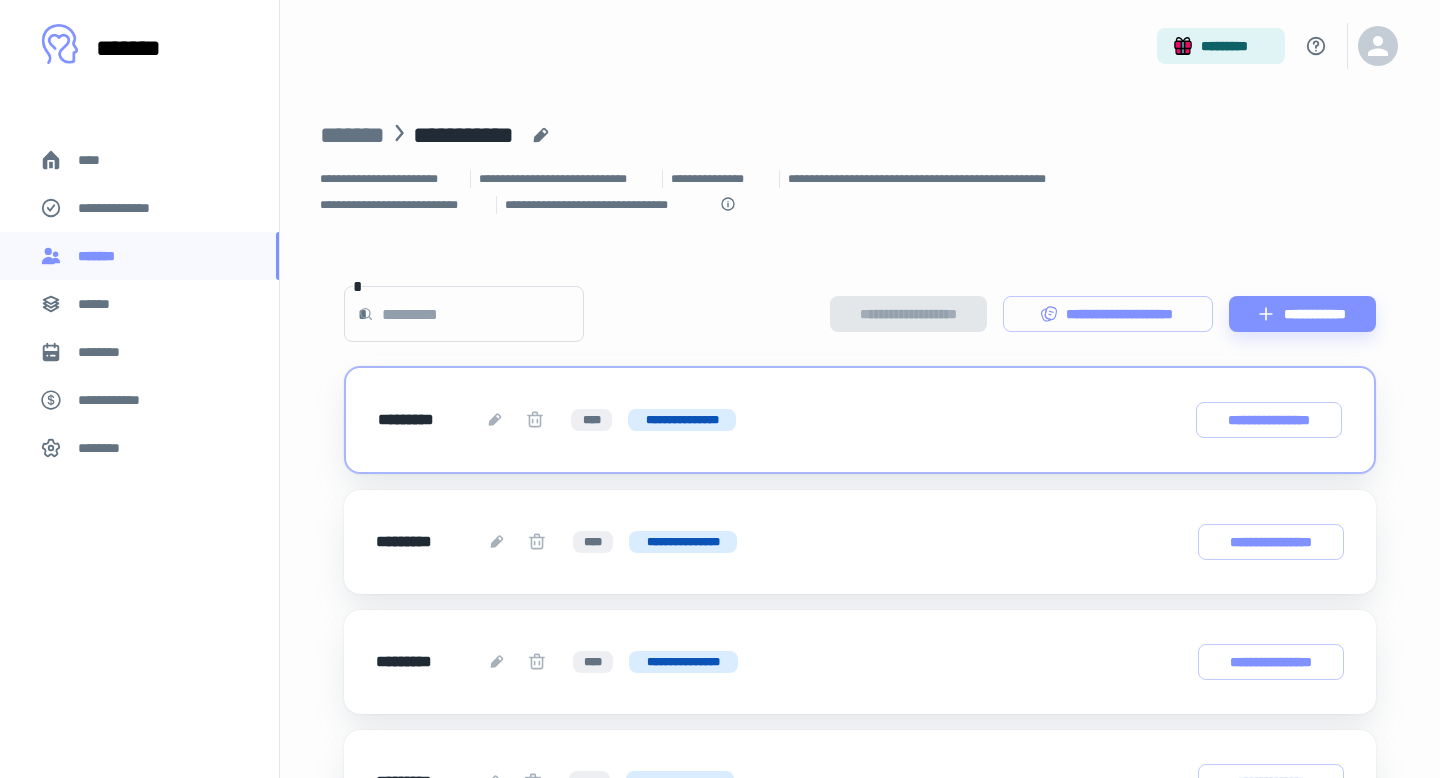 scroll, scrollTop: 27, scrollLeft: 0, axis: vertical 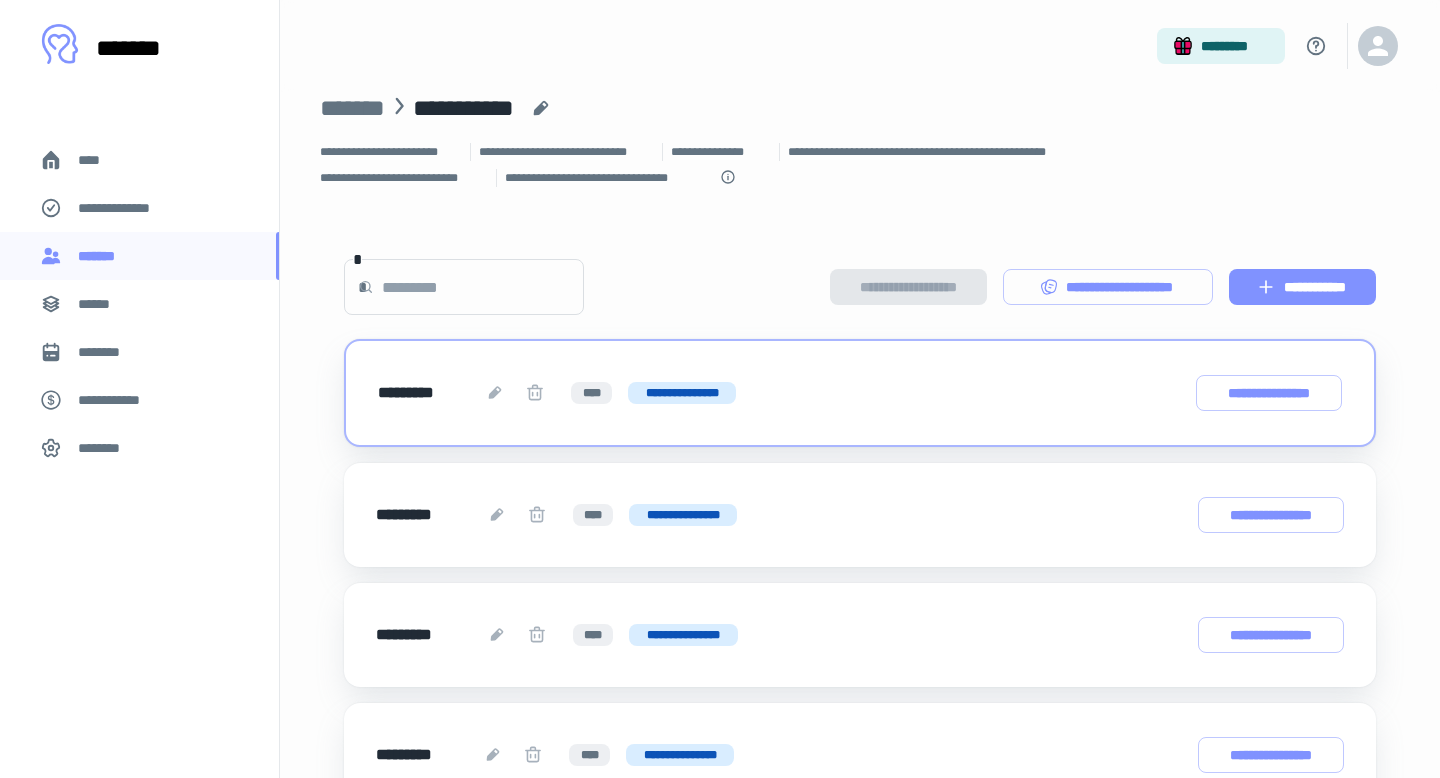 click on "**********" at bounding box center (1302, 287) 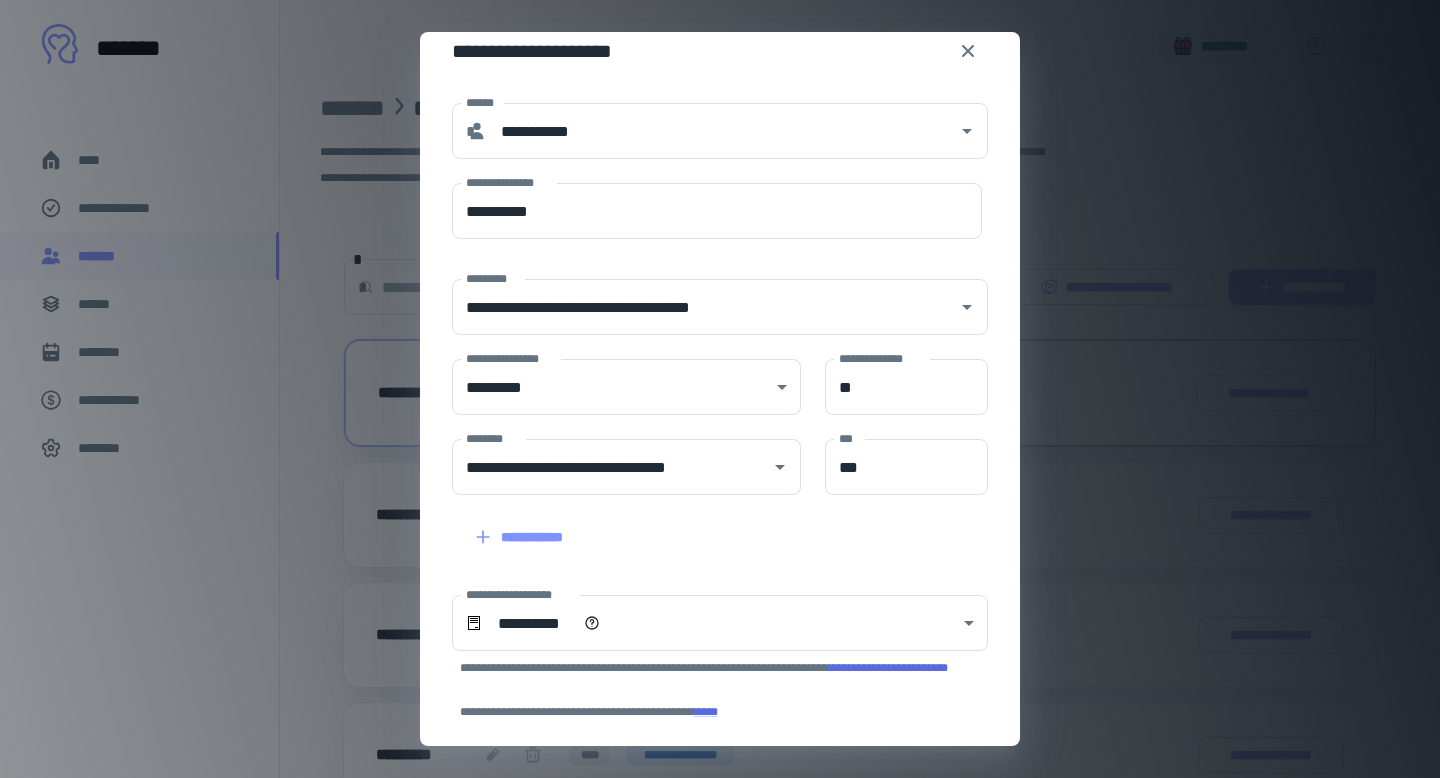 scroll, scrollTop: 15, scrollLeft: 0, axis: vertical 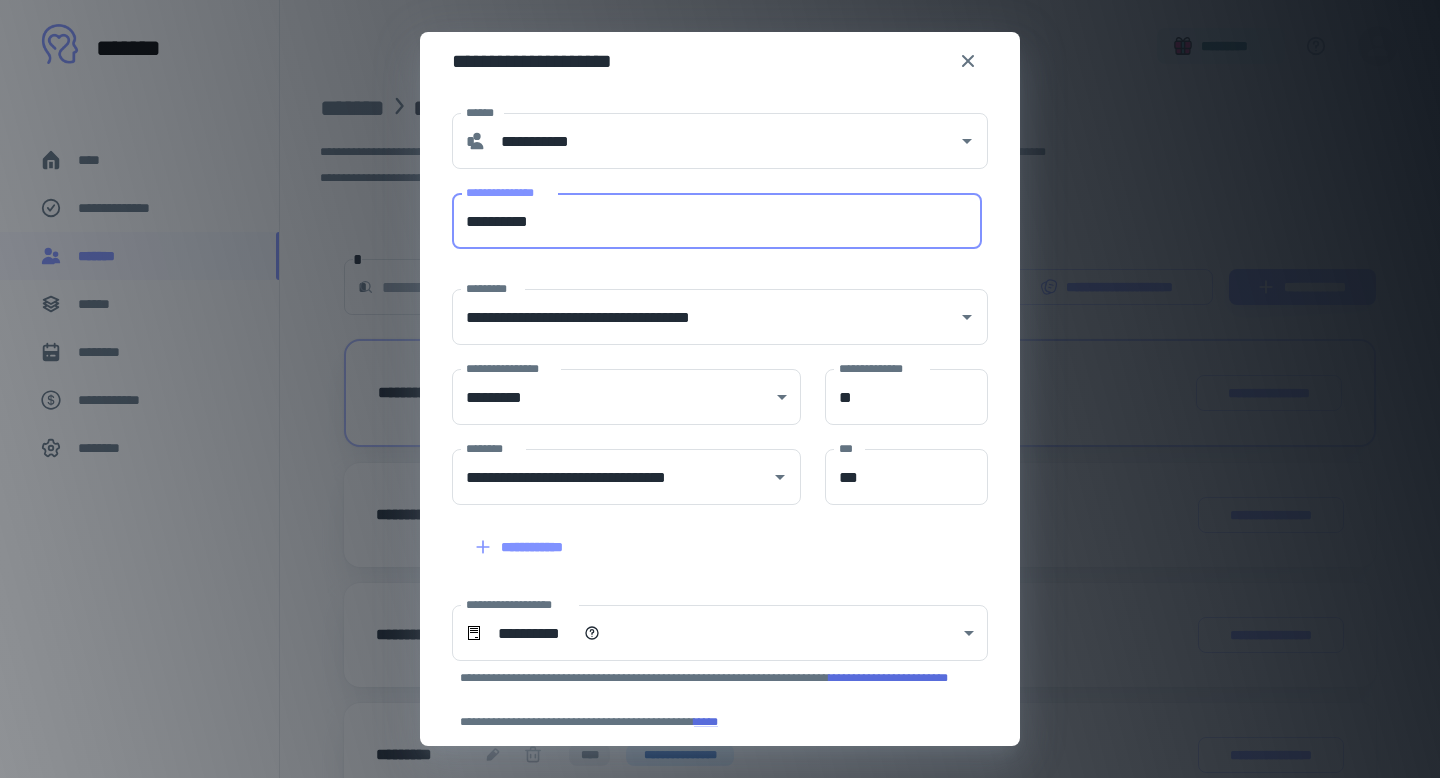 click on "**********" at bounding box center [717, 221] 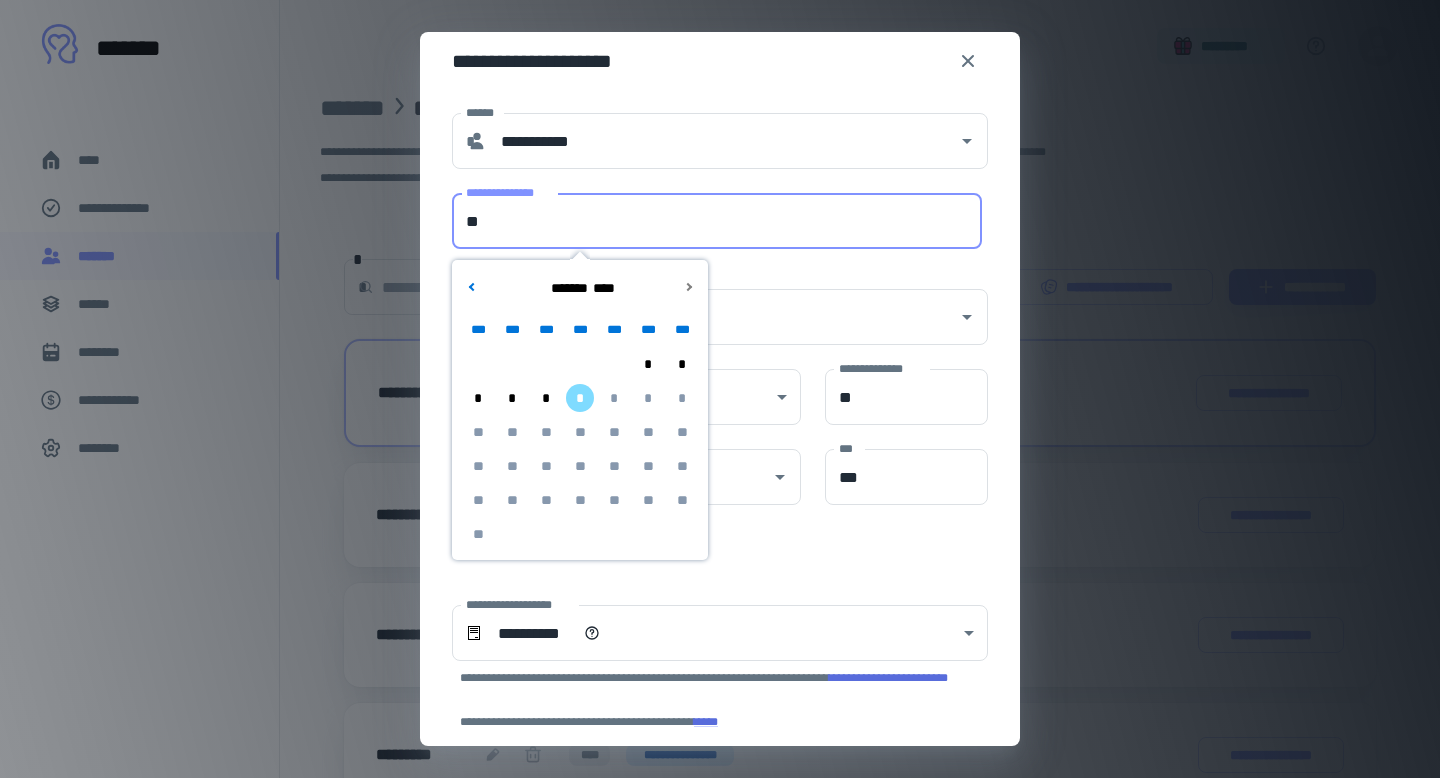 type on "*" 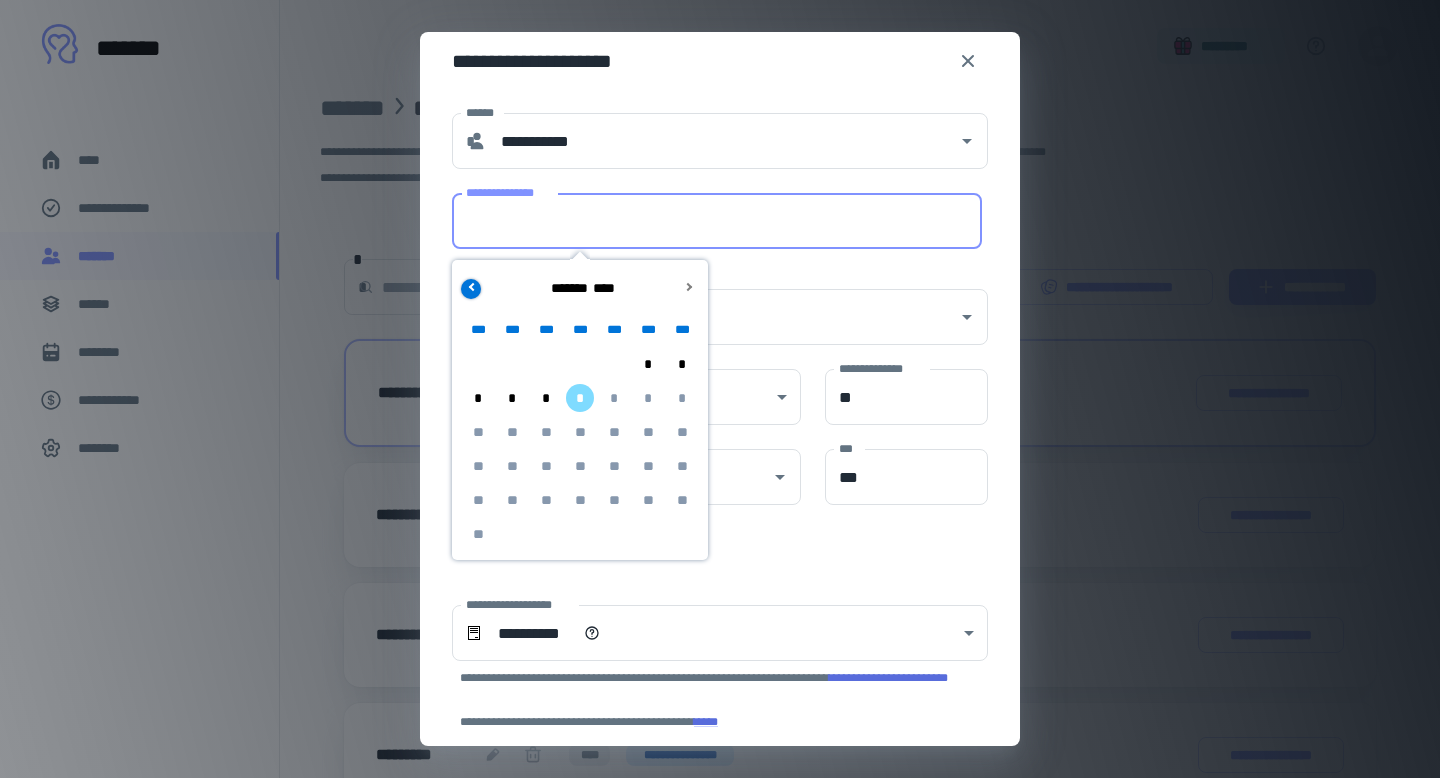 click at bounding box center [472, 286] 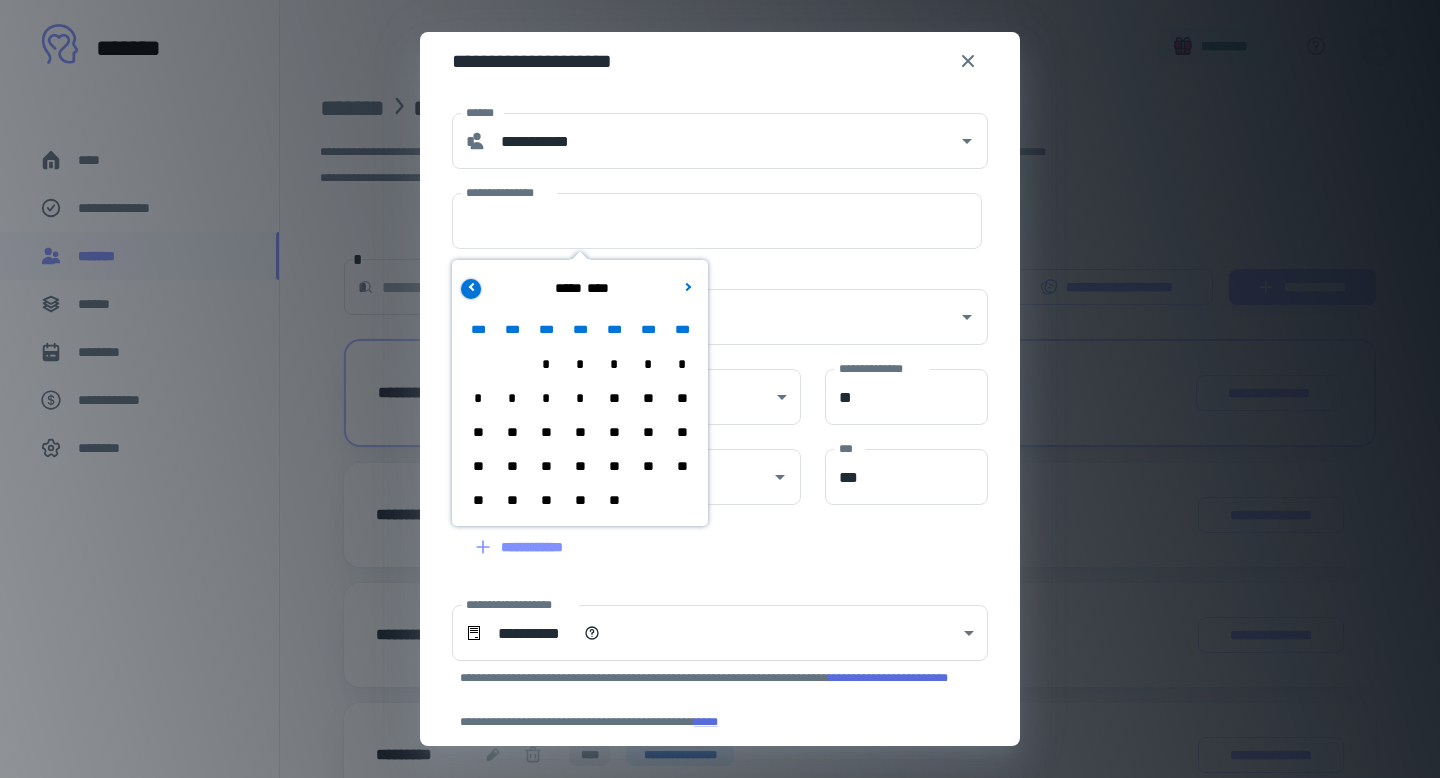 click at bounding box center [472, 286] 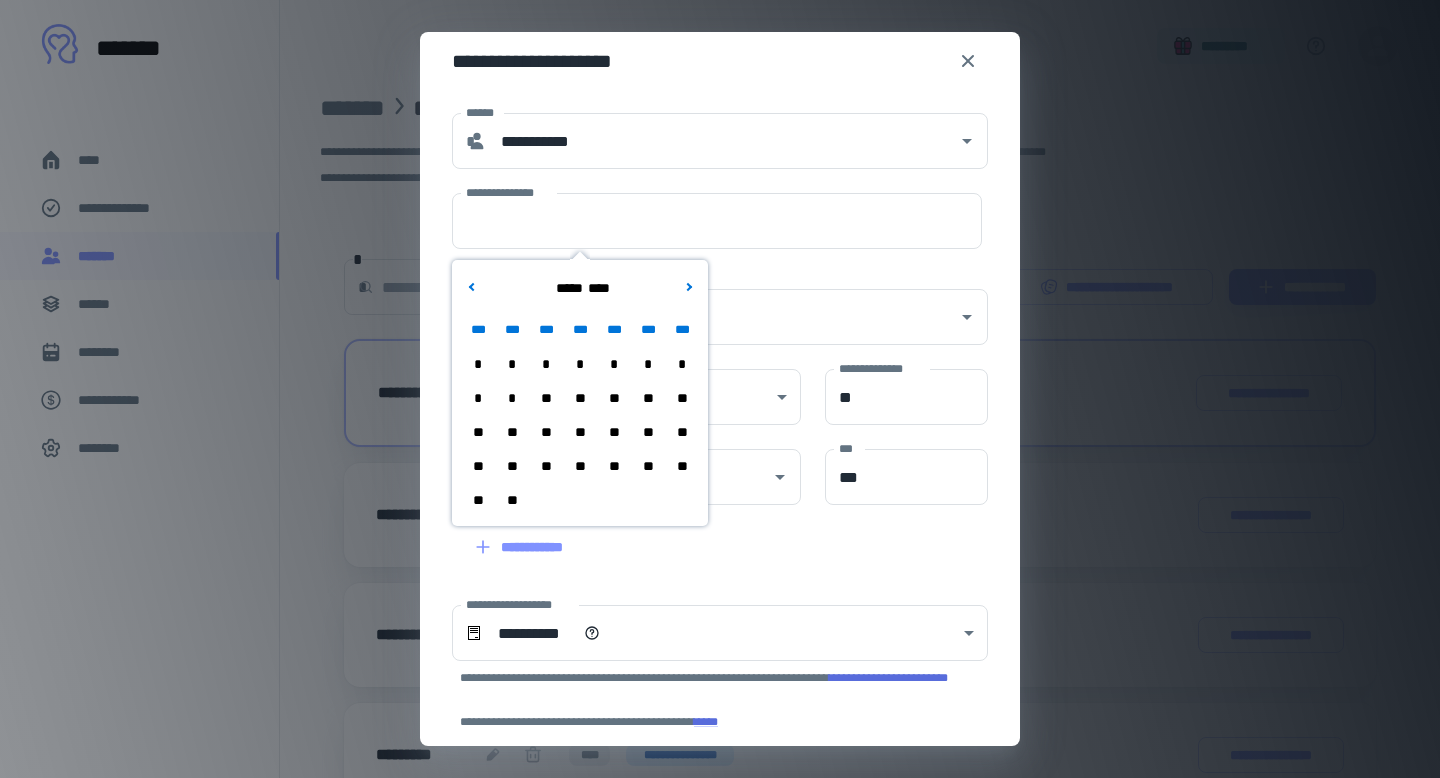 click on "*" at bounding box center [512, 364] 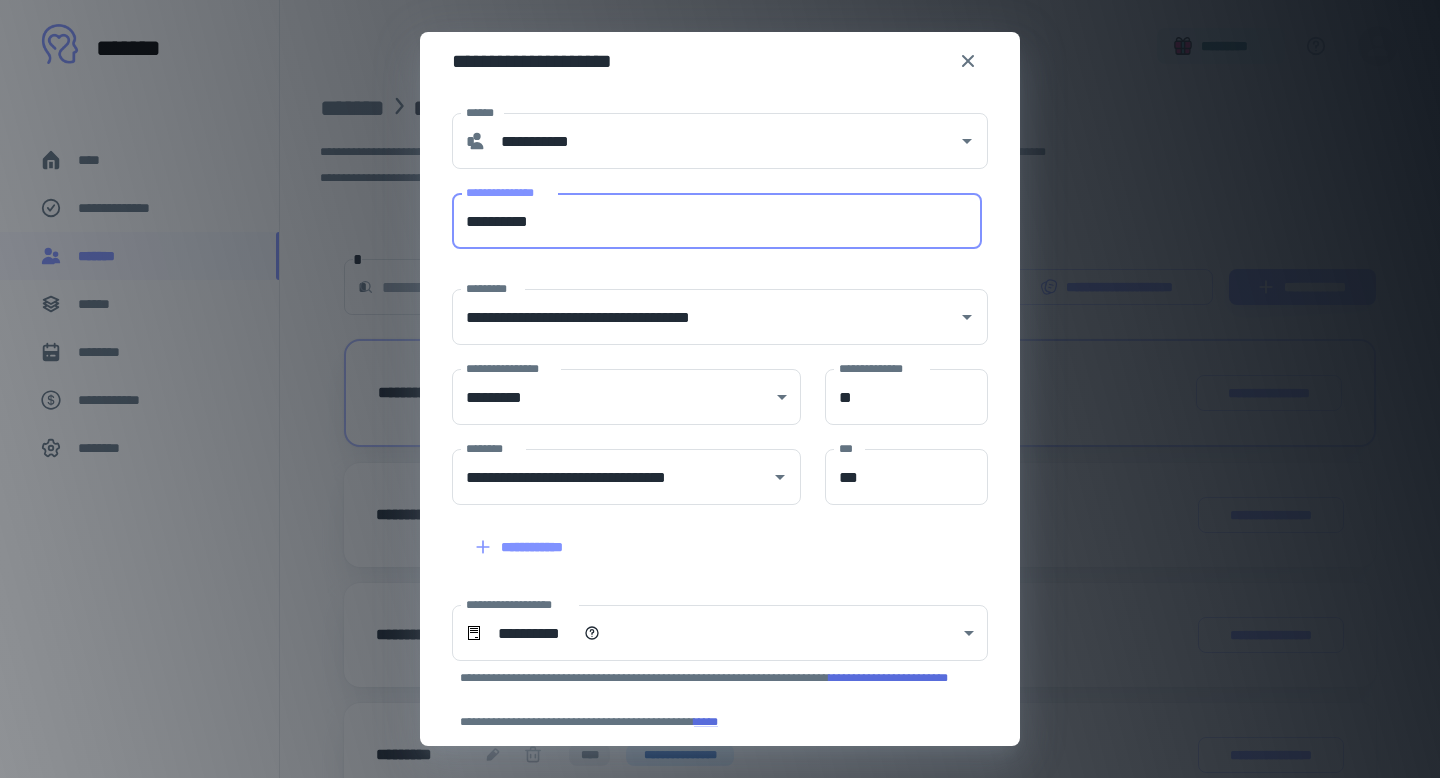 click on "**********" at bounding box center (717, 221) 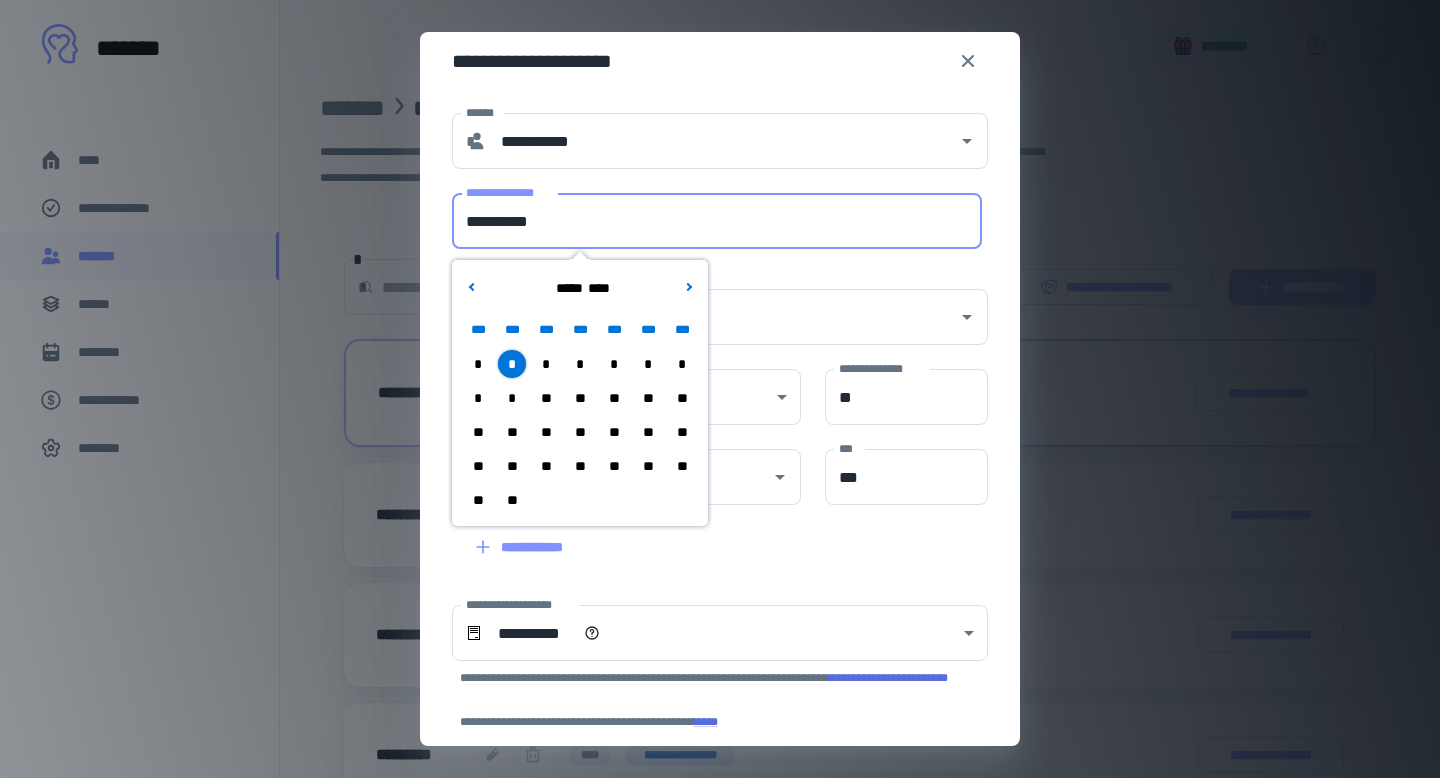 click on "*" at bounding box center [512, 398] 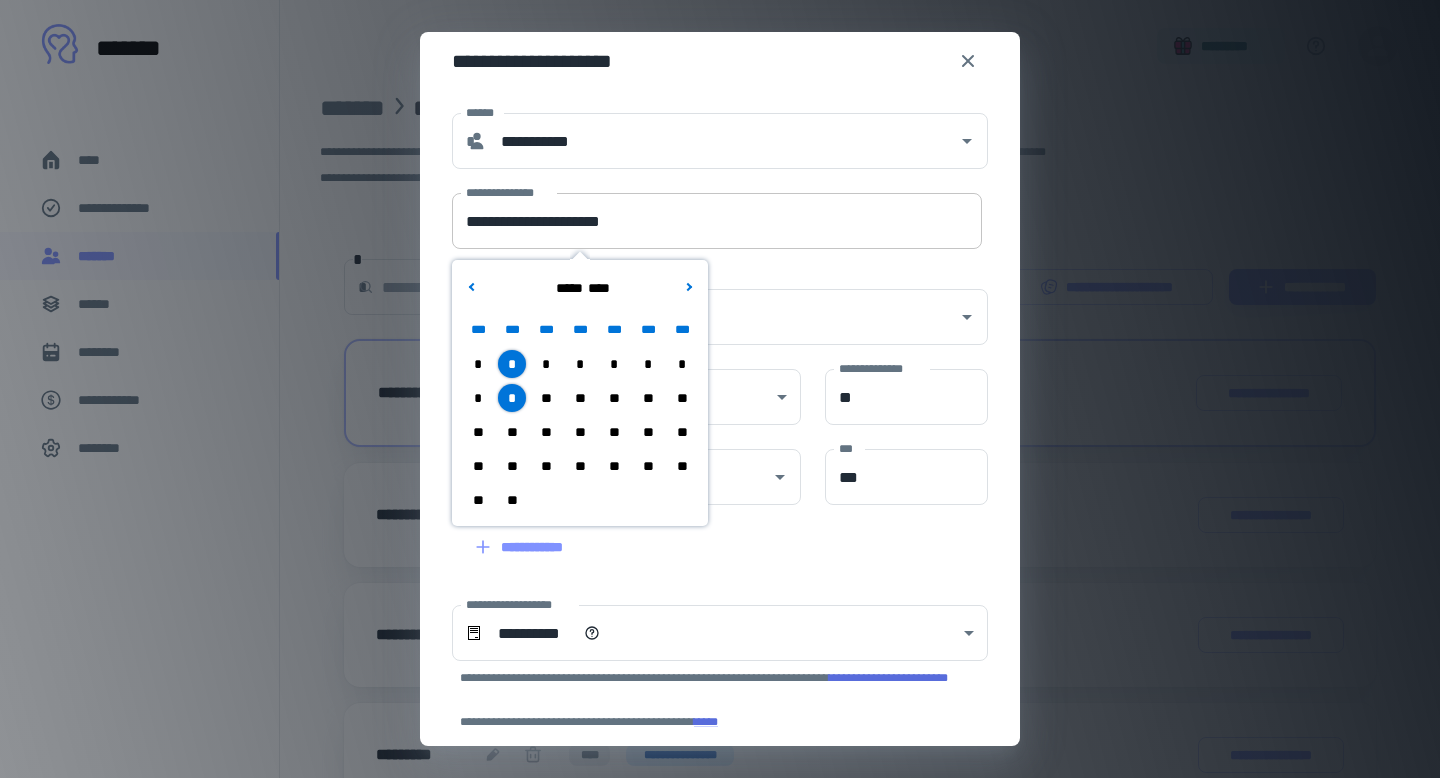 click on "**********" at bounding box center [717, 221] 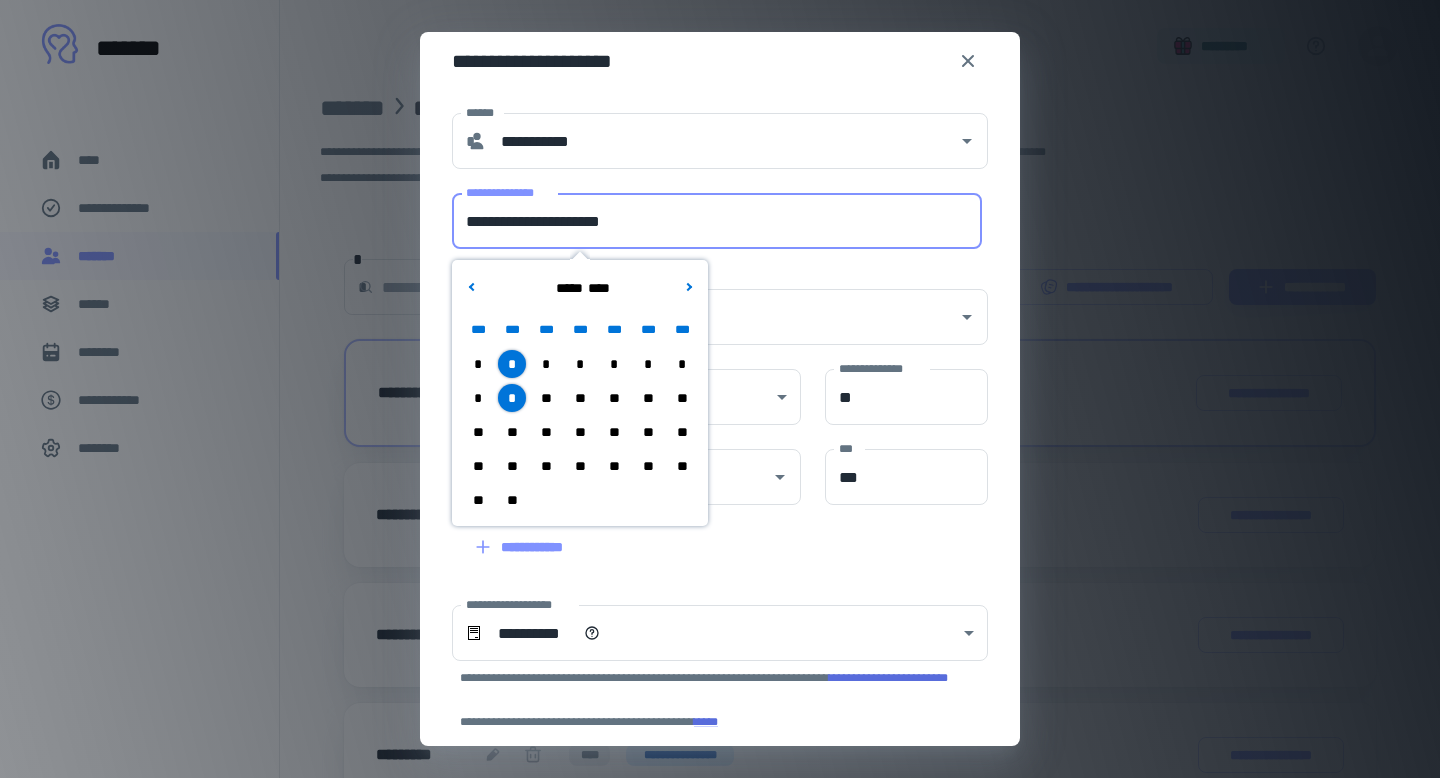 click on "**" at bounding box center (512, 432) 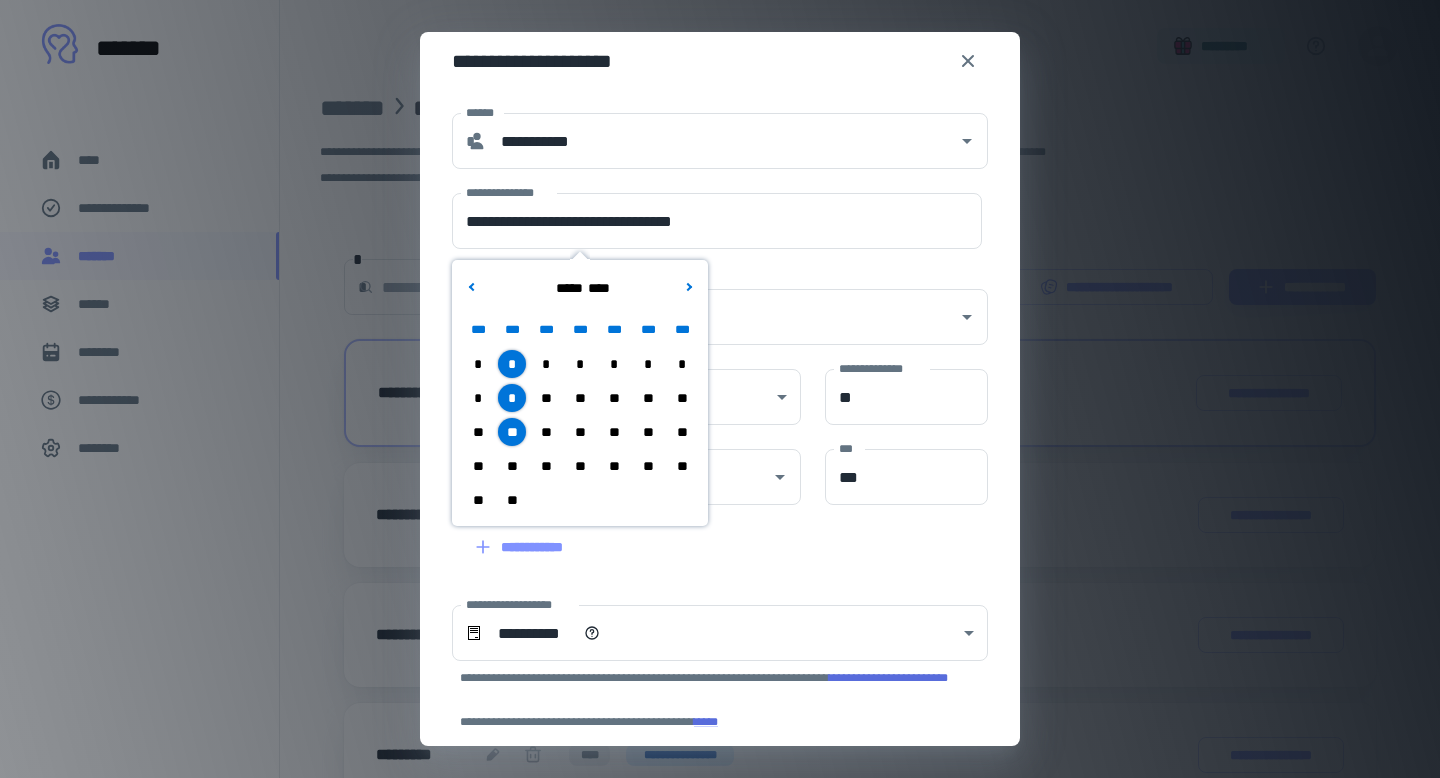click on "**" at bounding box center (512, 466) 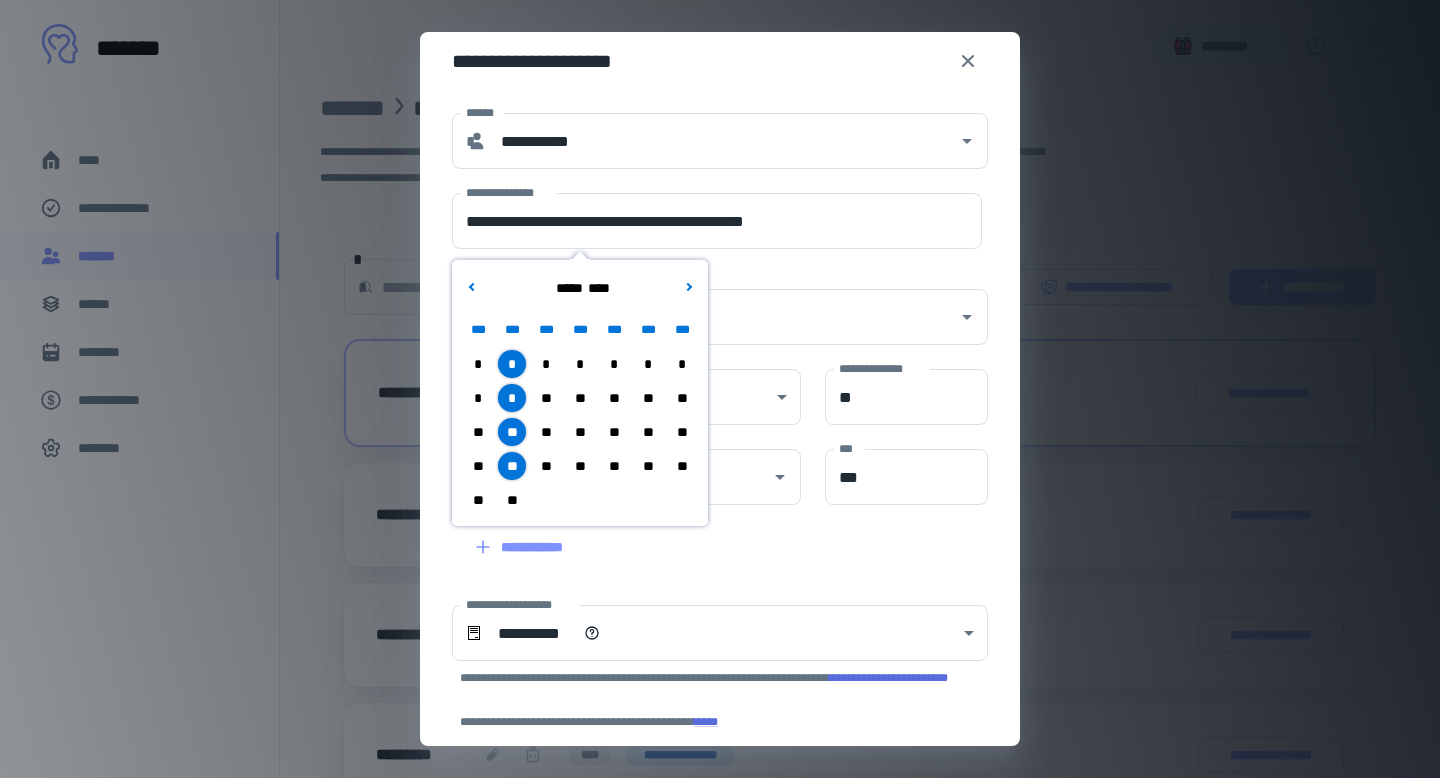 click on "**" at bounding box center (512, 500) 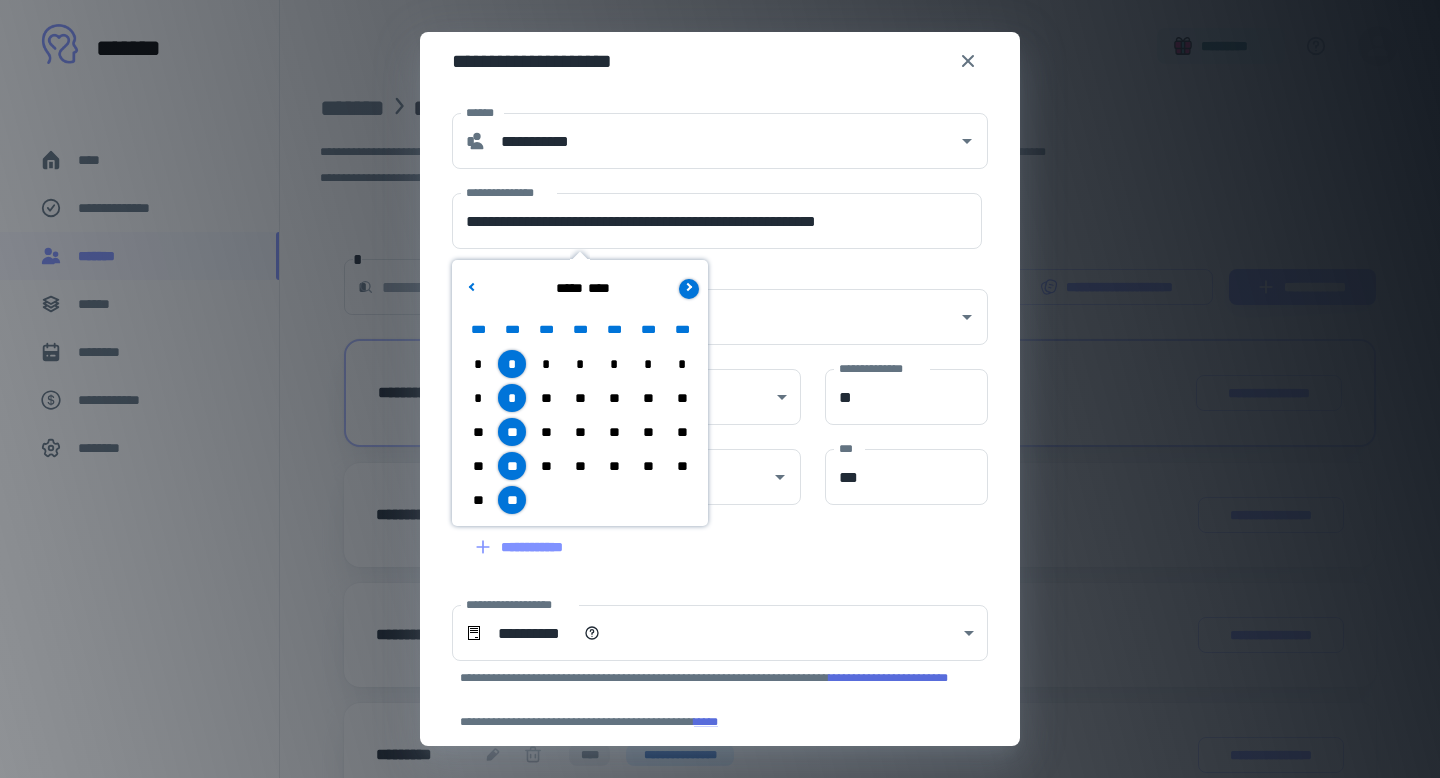 click at bounding box center [687, 286] 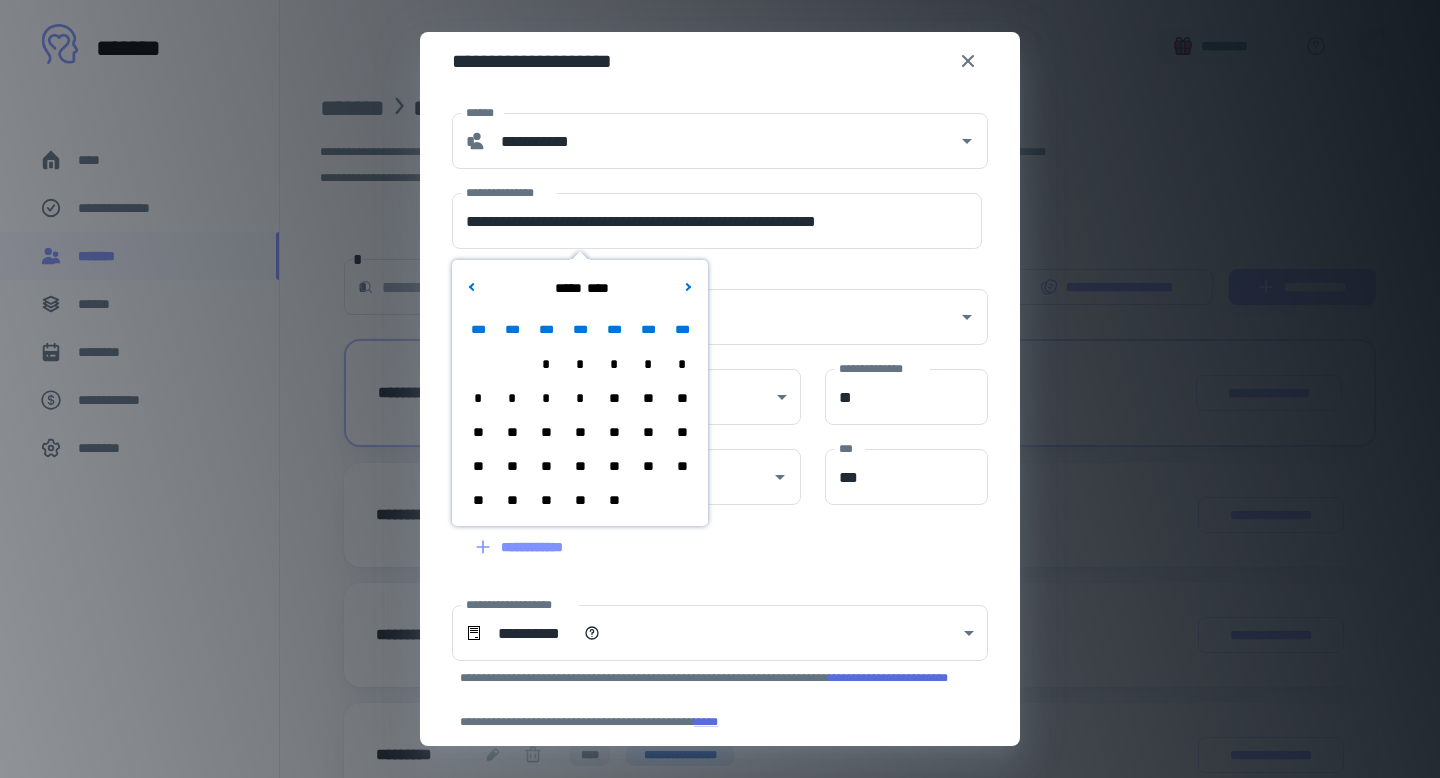 click on "*" at bounding box center [512, 398] 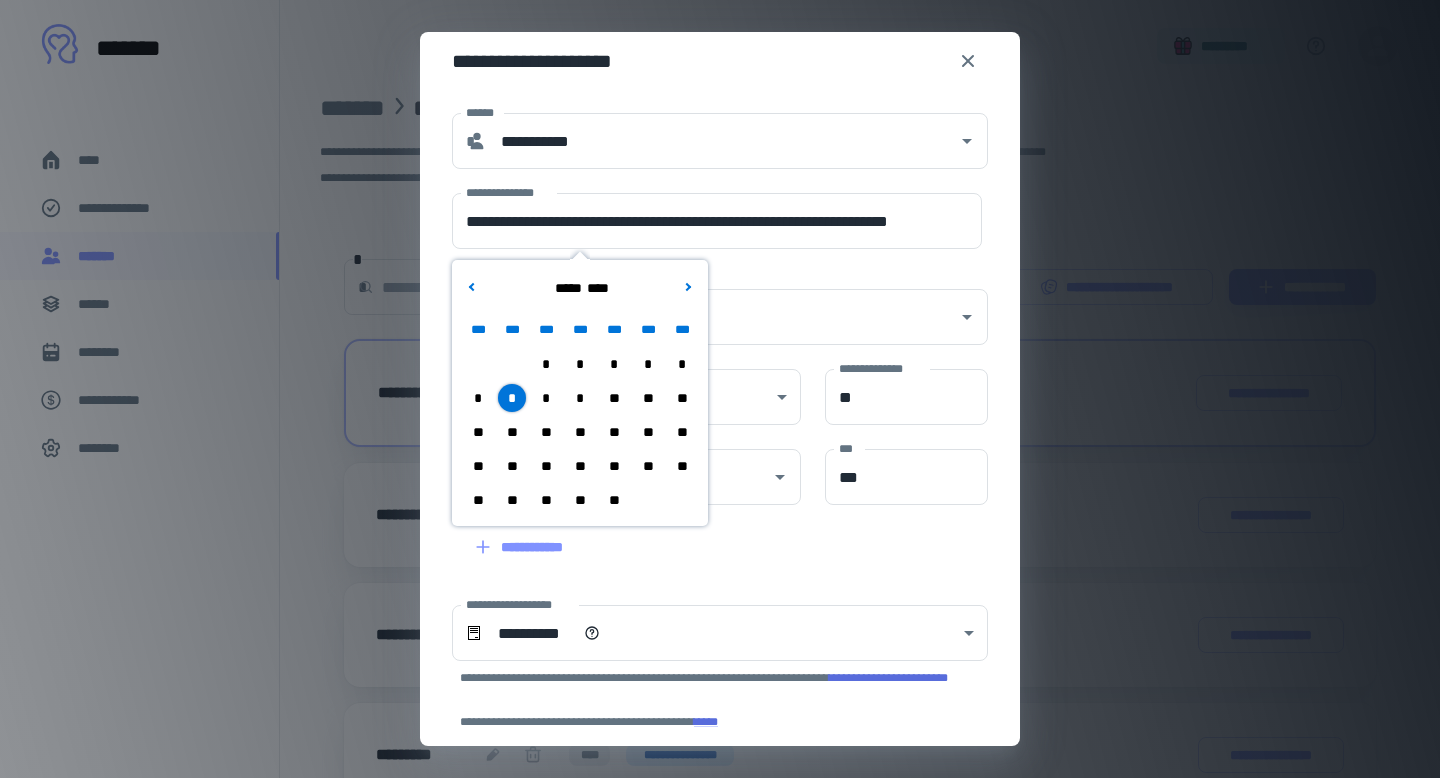 click on "**" at bounding box center [512, 466] 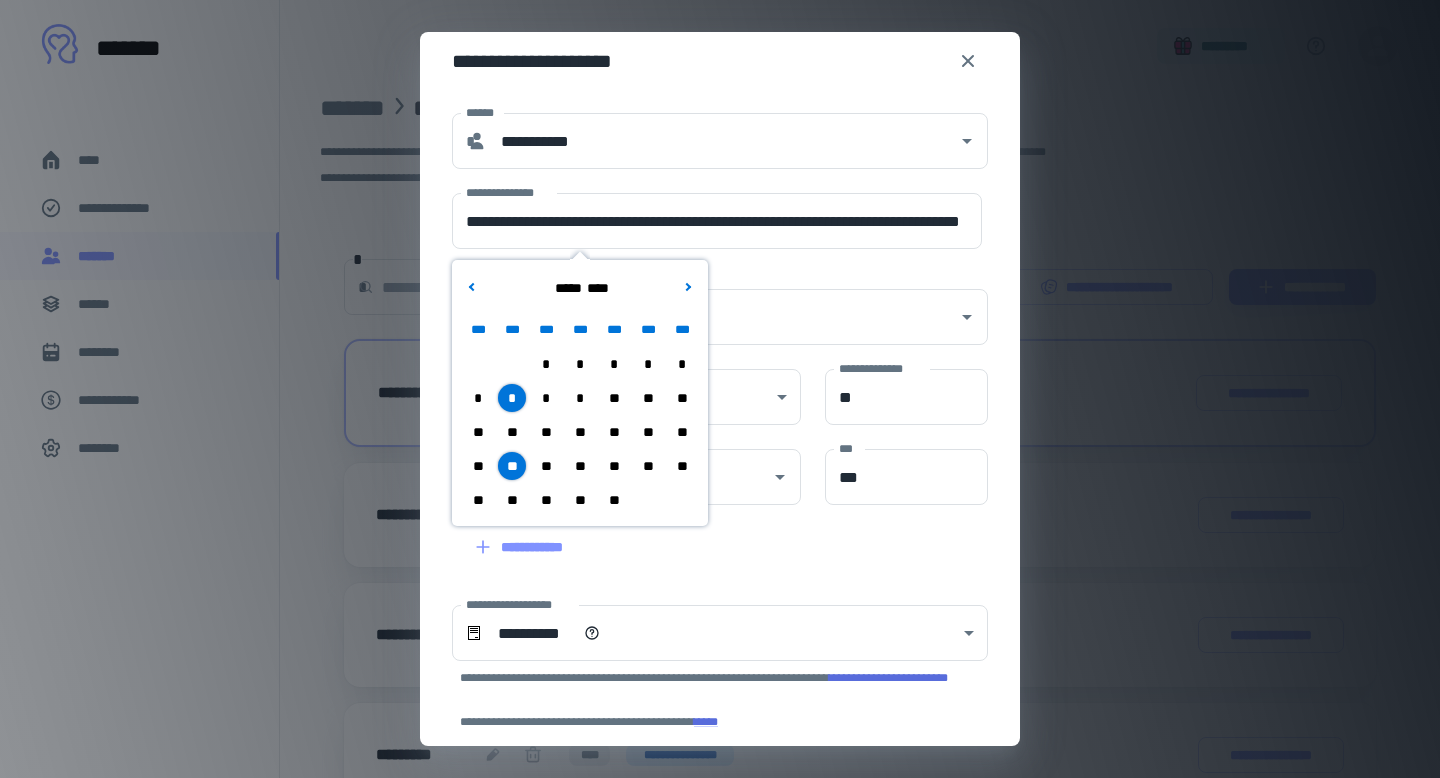 click on "**" at bounding box center (512, 500) 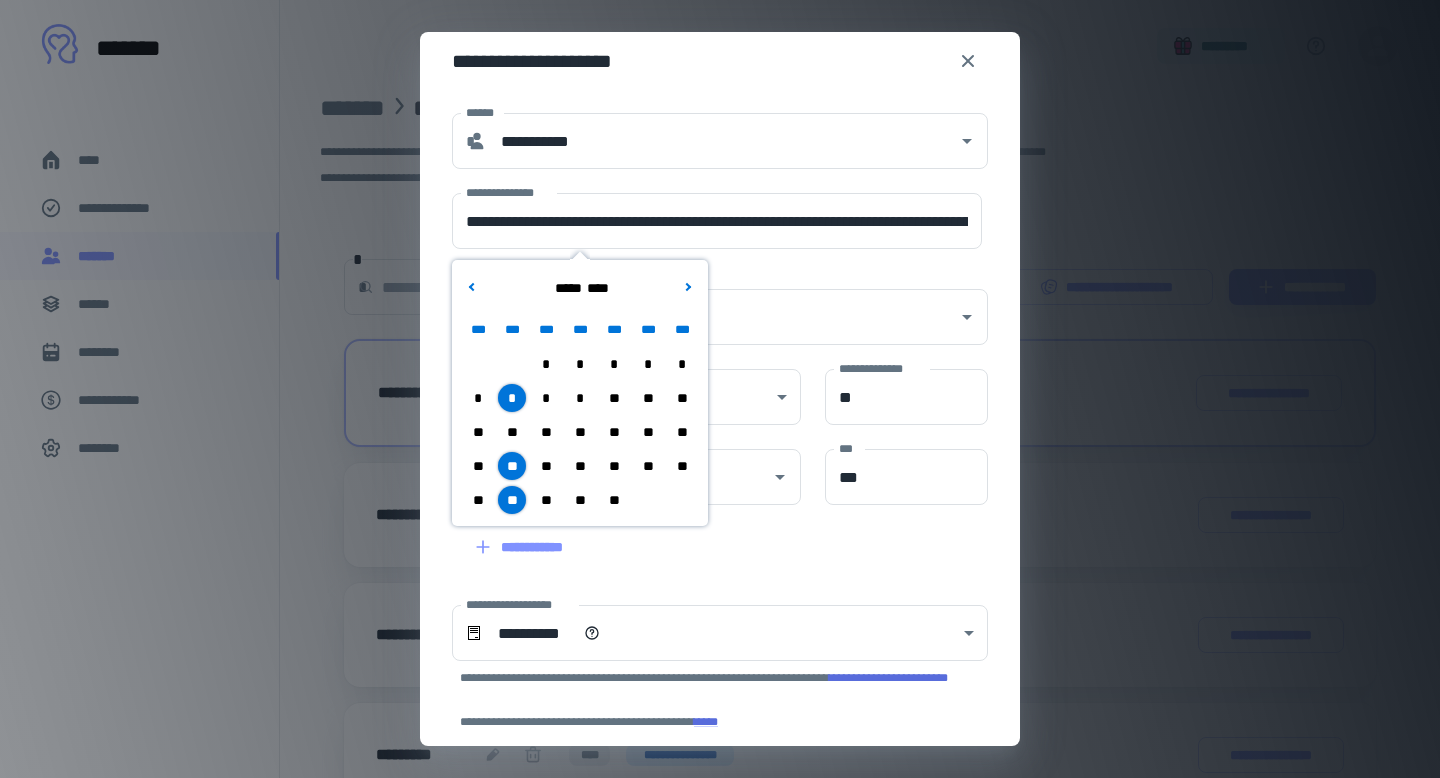 click on "**********" at bounding box center [708, 656] 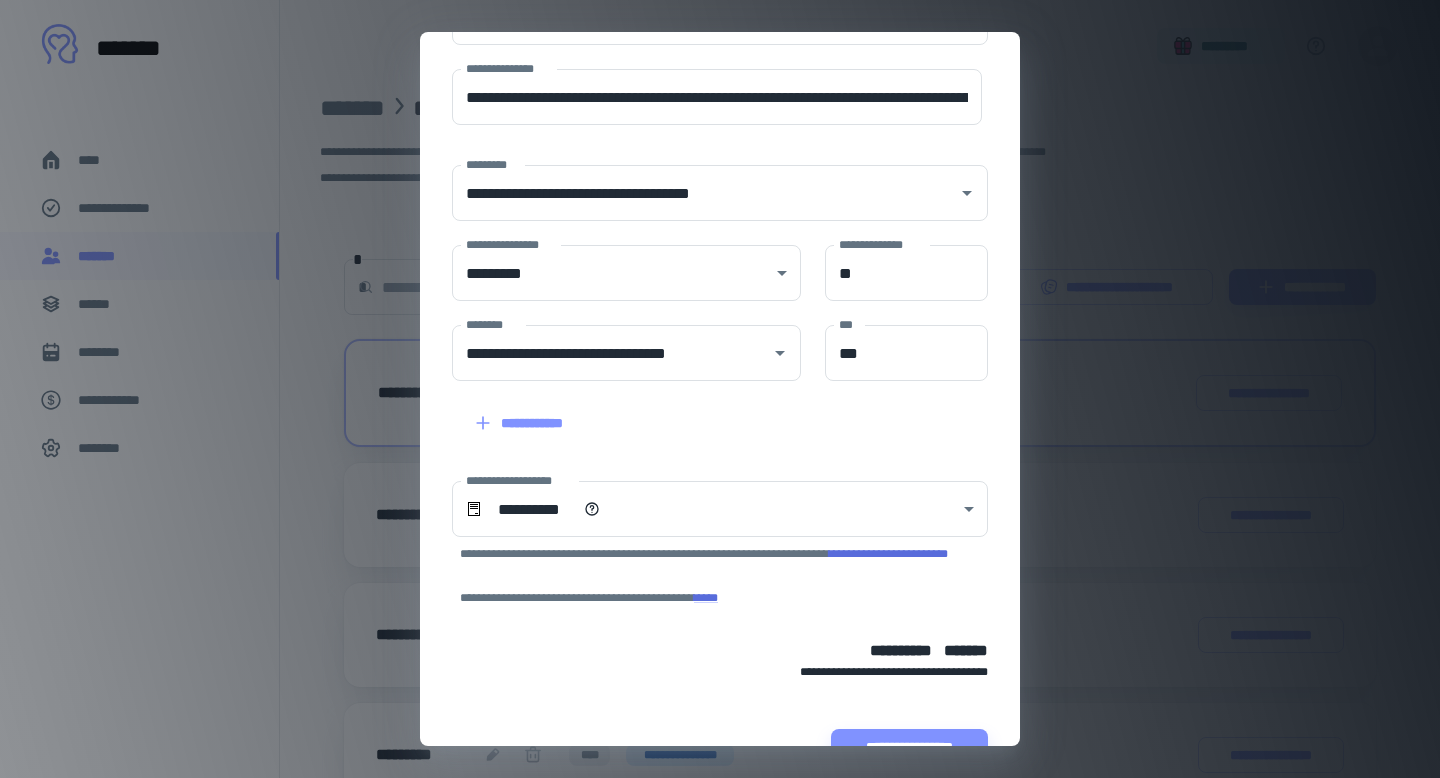 scroll, scrollTop: 190, scrollLeft: 0, axis: vertical 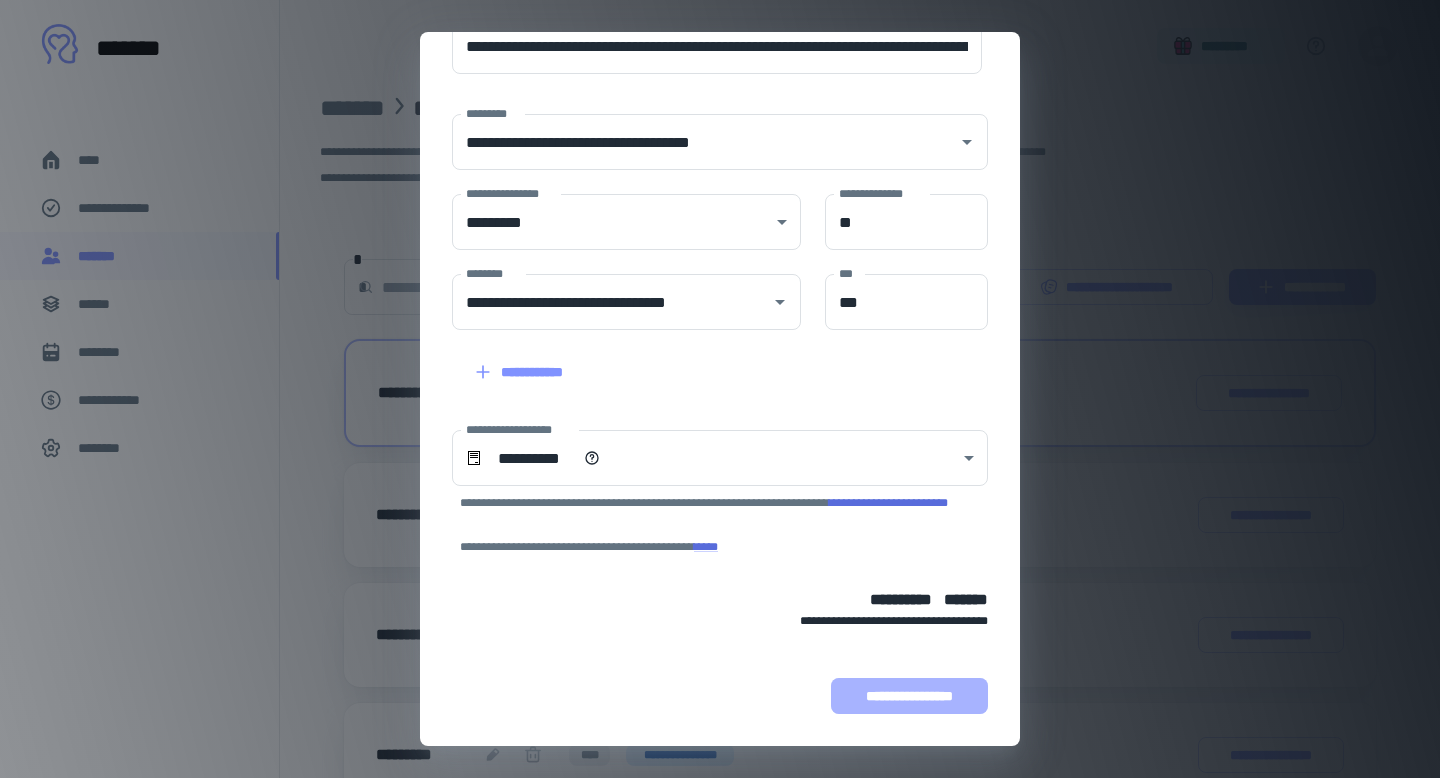 click on "**********" at bounding box center (909, 696) 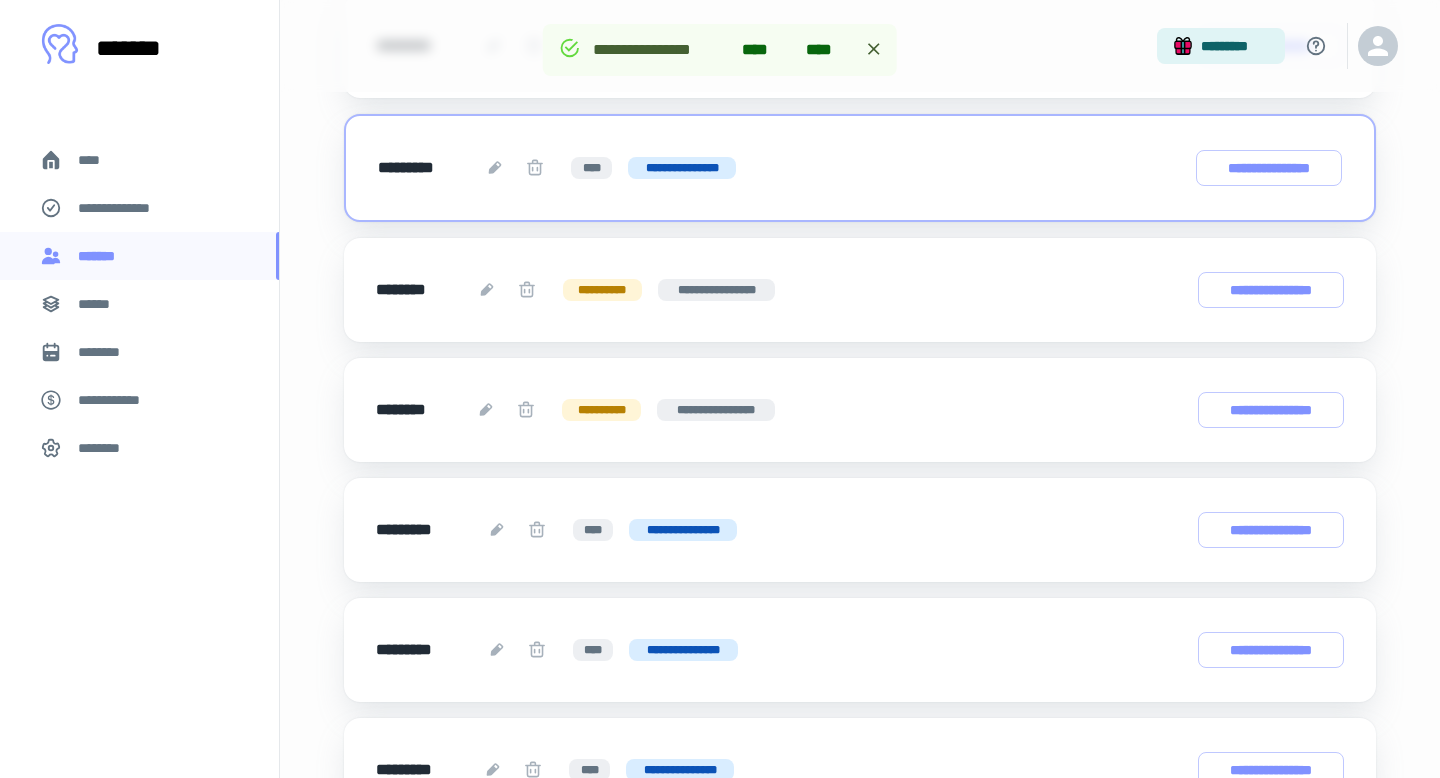 scroll, scrollTop: 0, scrollLeft: 0, axis: both 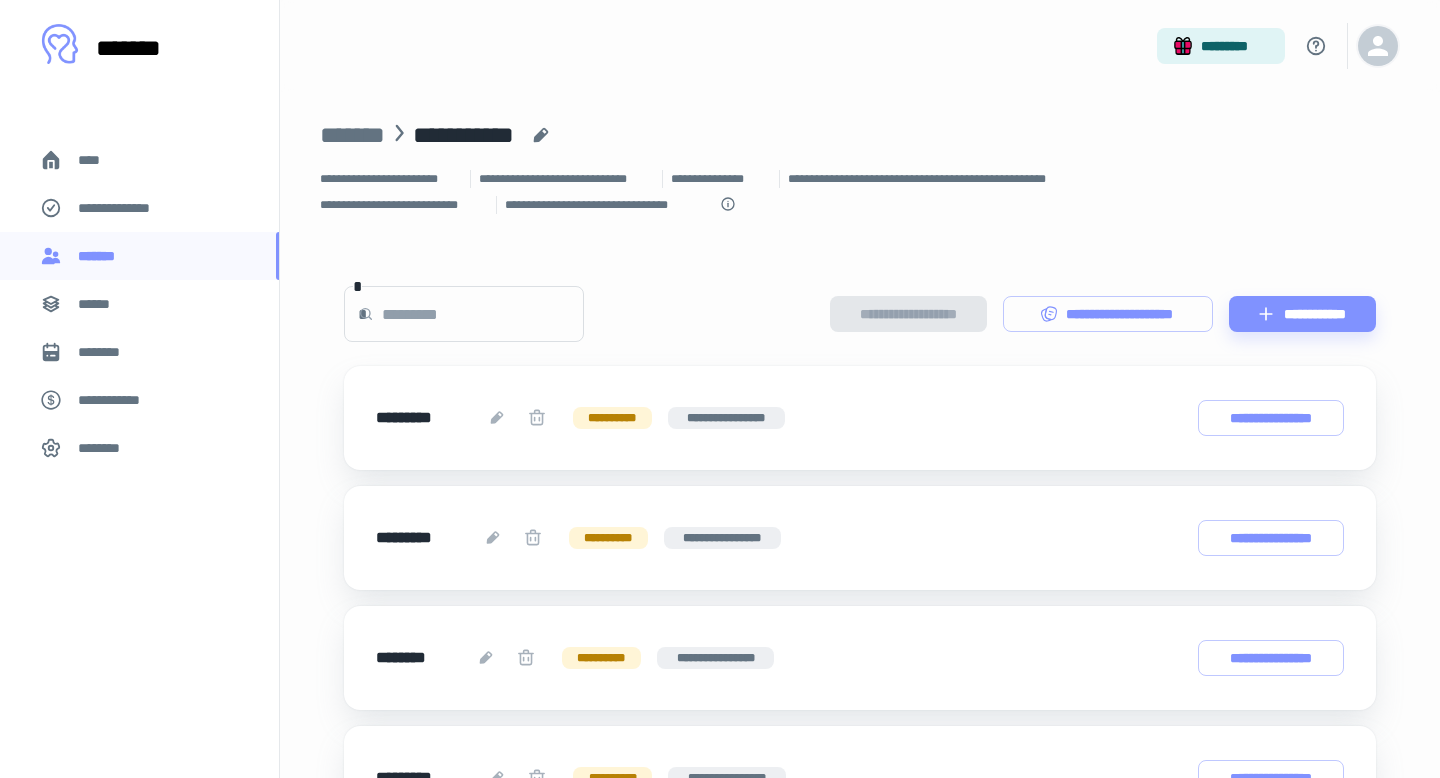 click 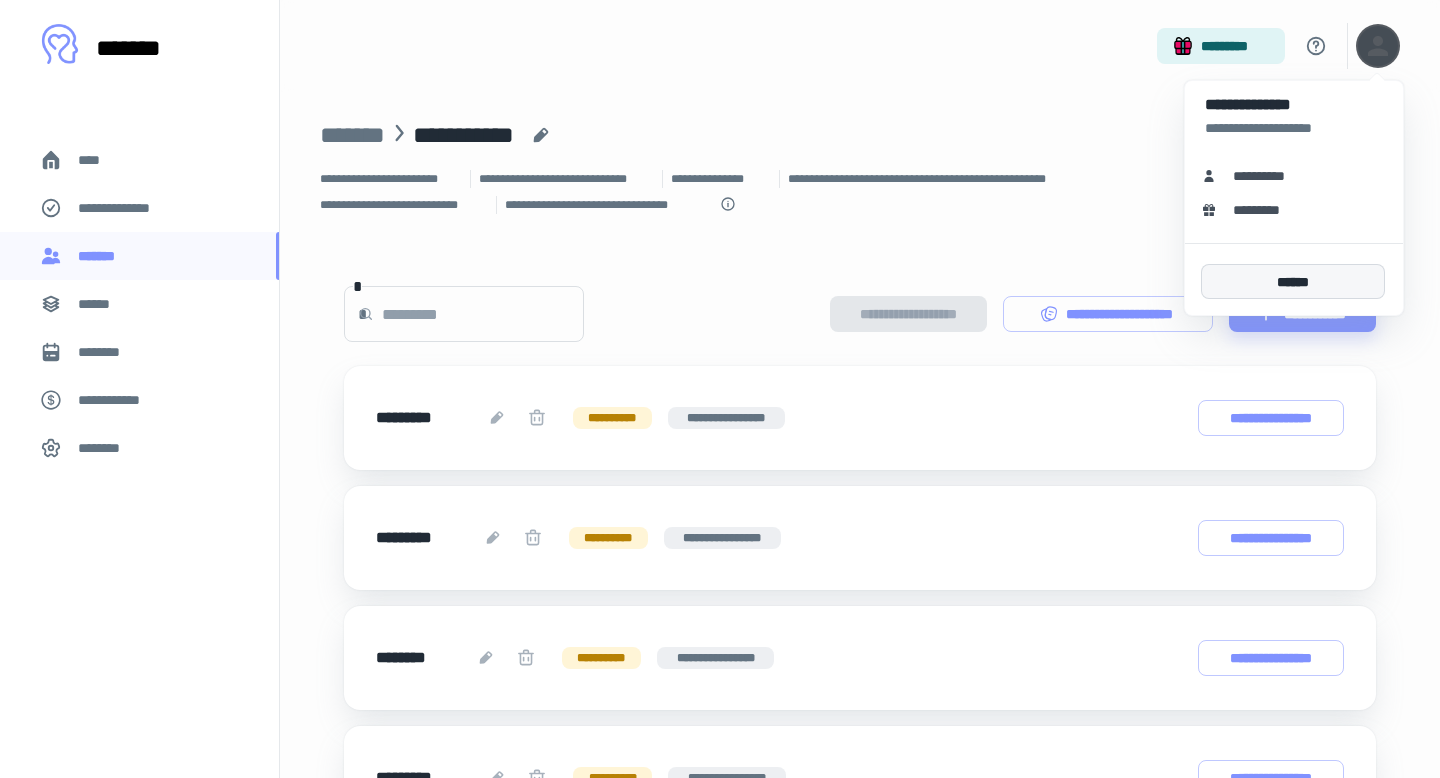 click on "******" at bounding box center (1293, 281) 